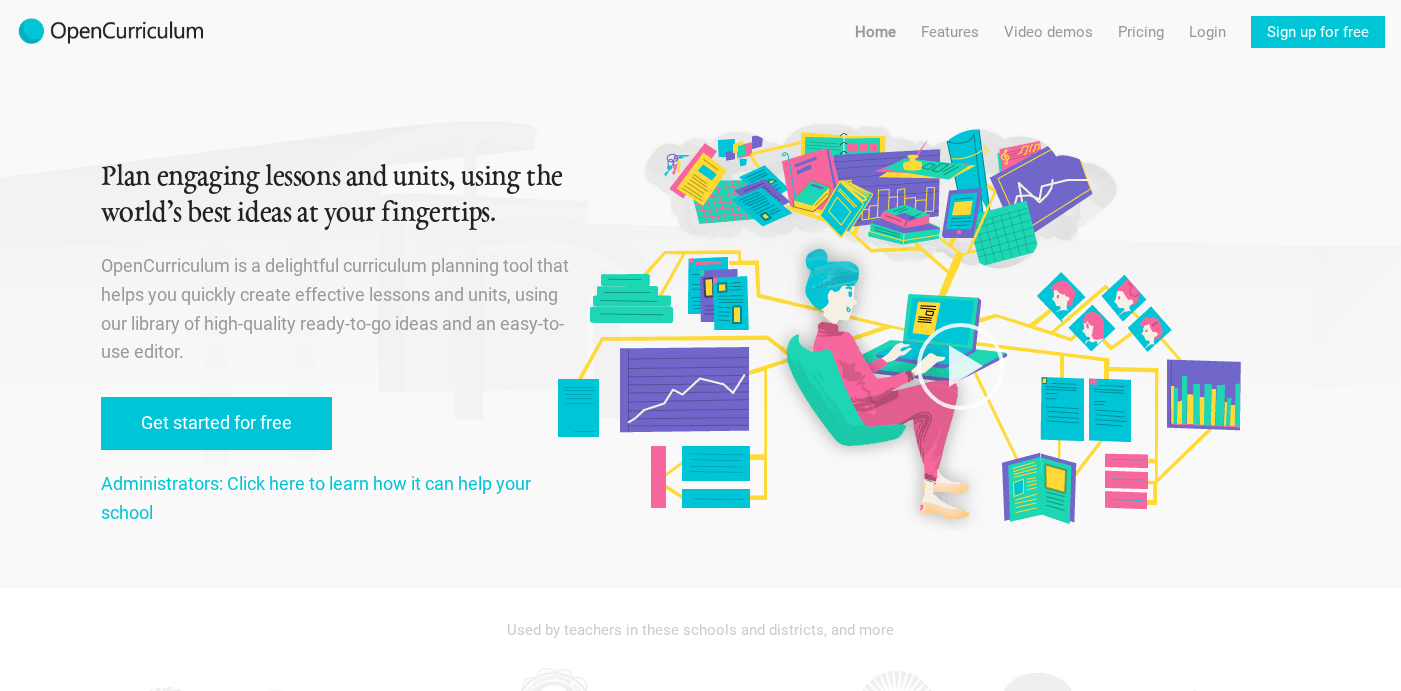 scroll, scrollTop: 0, scrollLeft: 0, axis: both 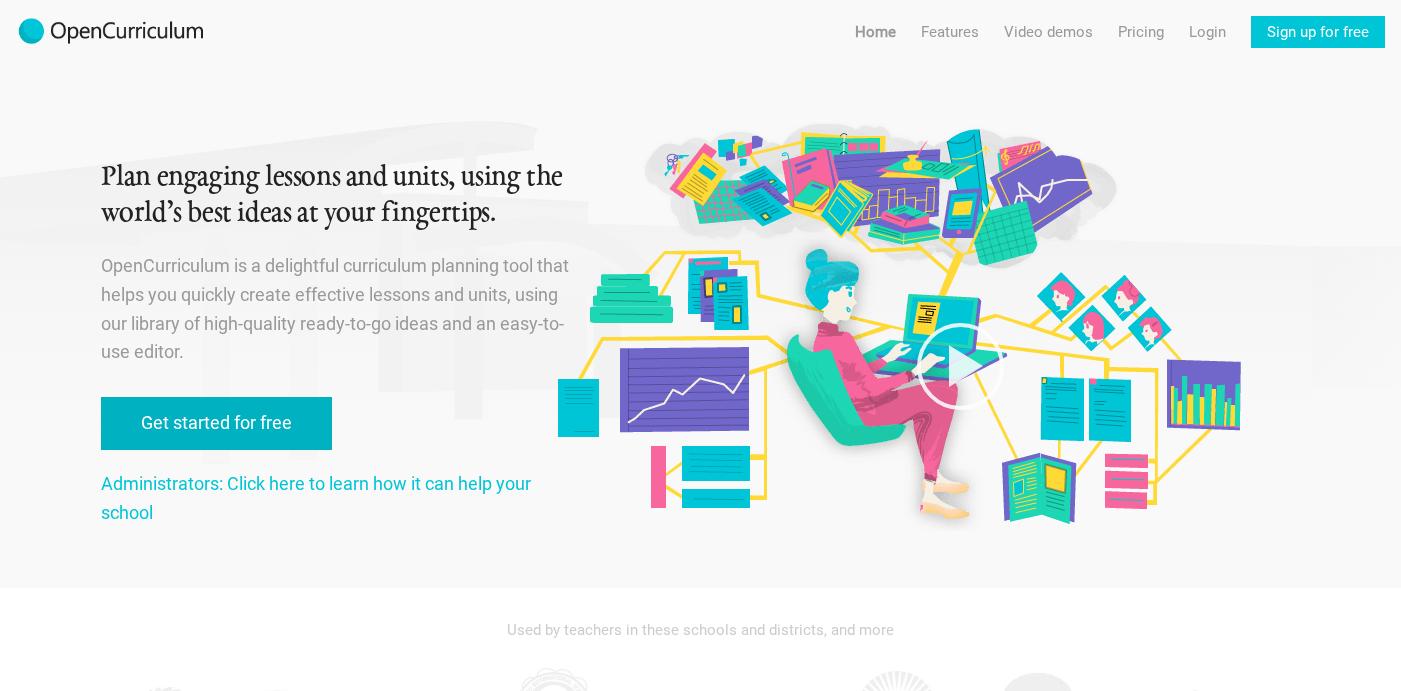 click on "Get started for free" at bounding box center (216, 423) 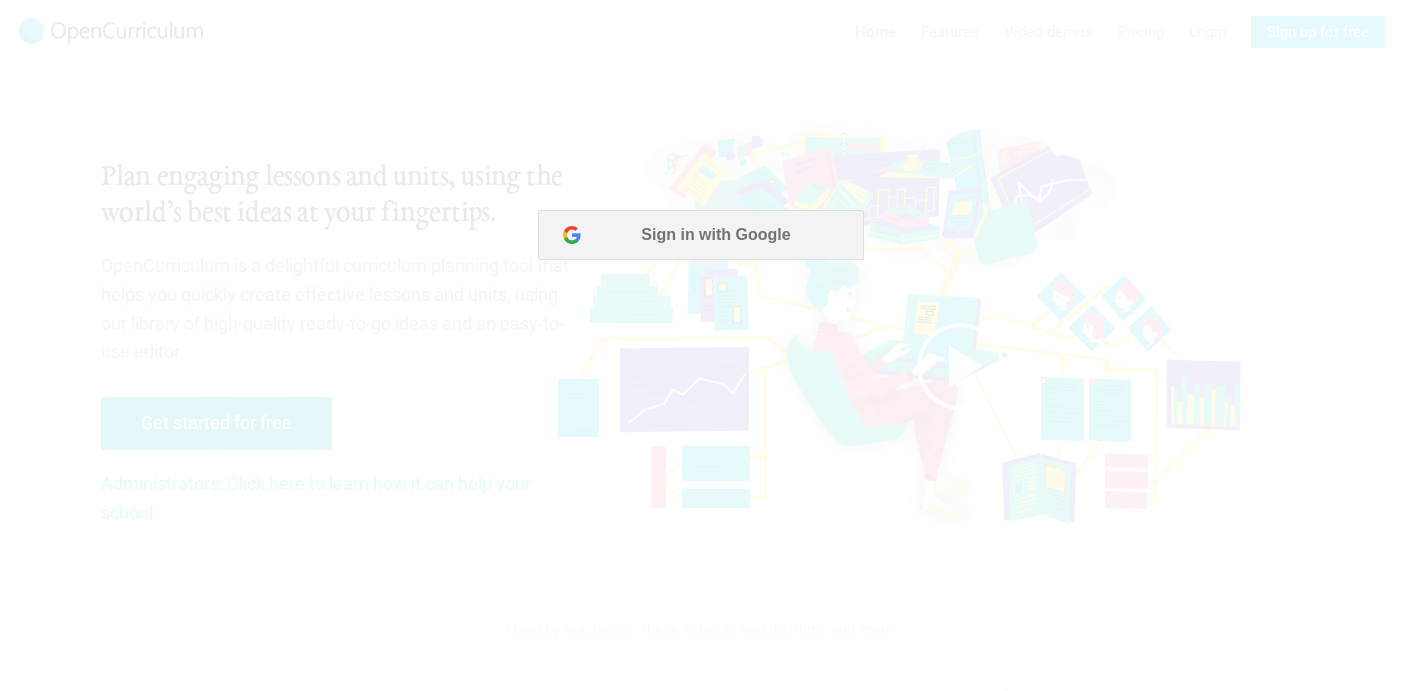scroll, scrollTop: 0, scrollLeft: 0, axis: both 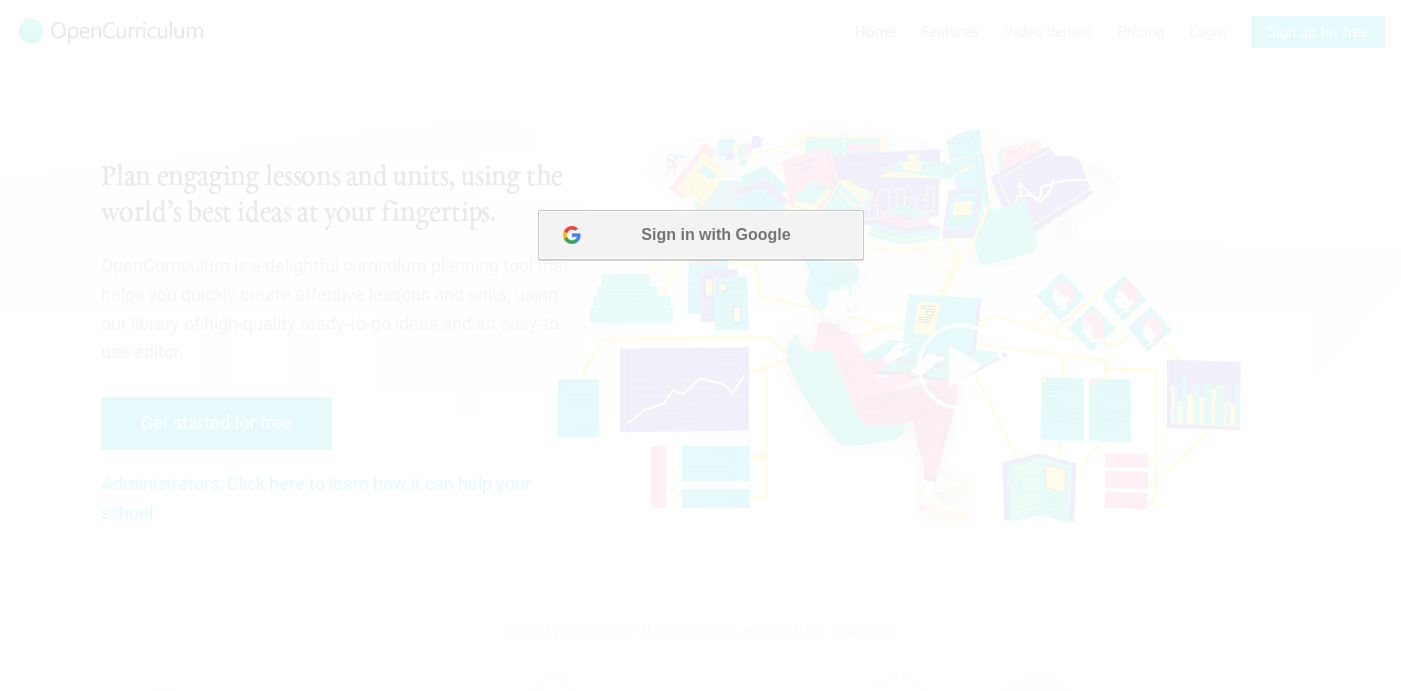 click on "Sign in with Google" at bounding box center (699, 235) 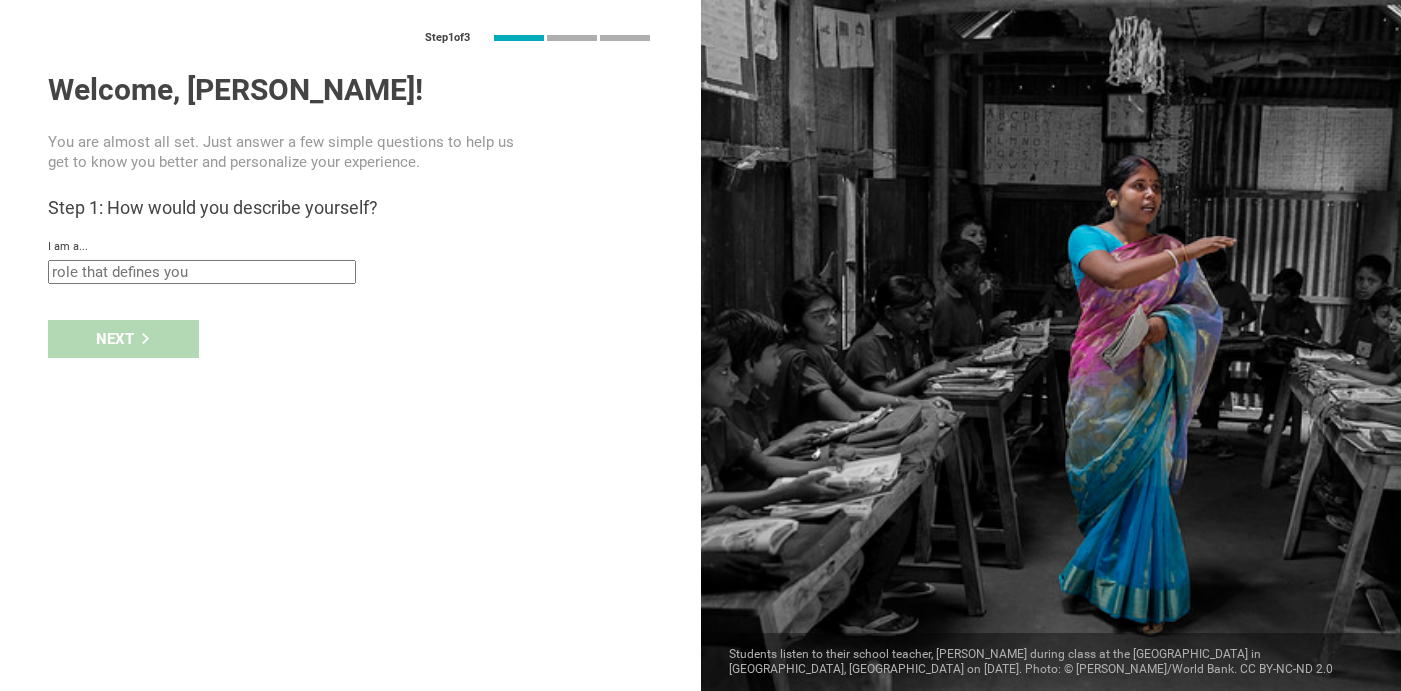 click at bounding box center [202, 272] 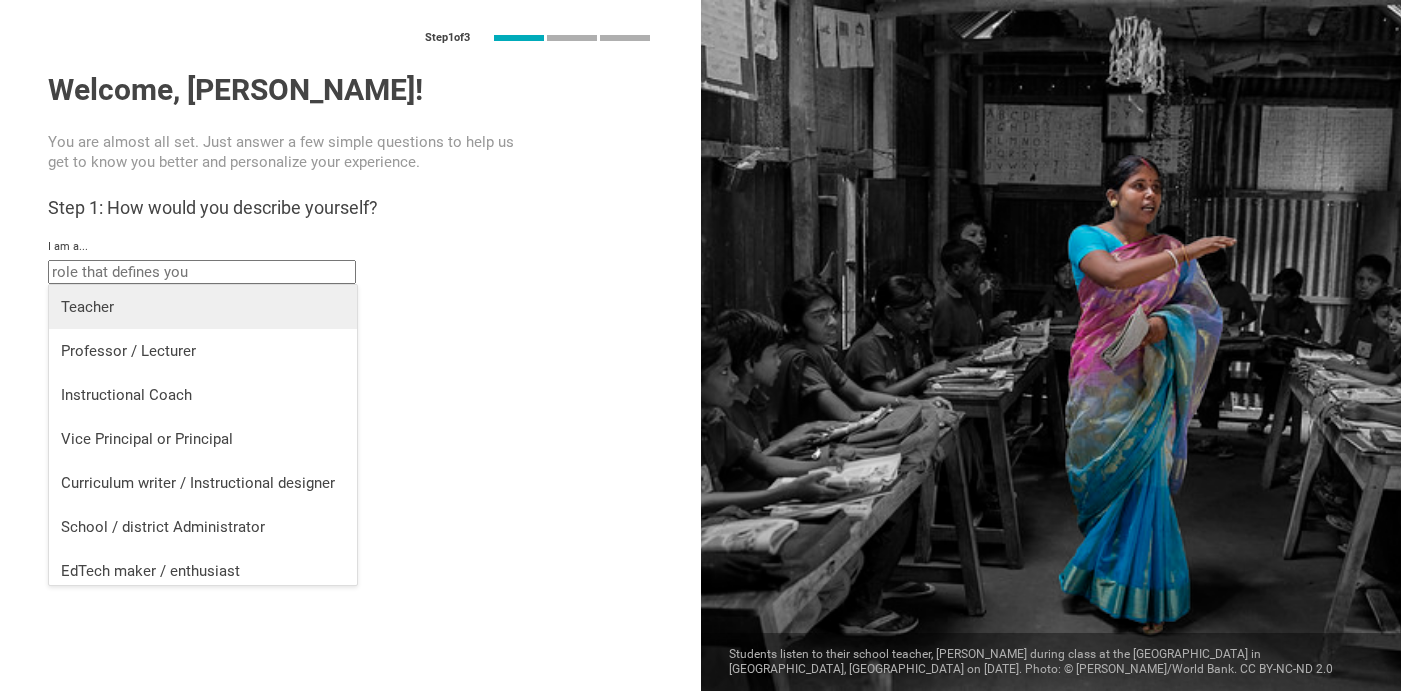 click on "Teacher" at bounding box center [203, 307] 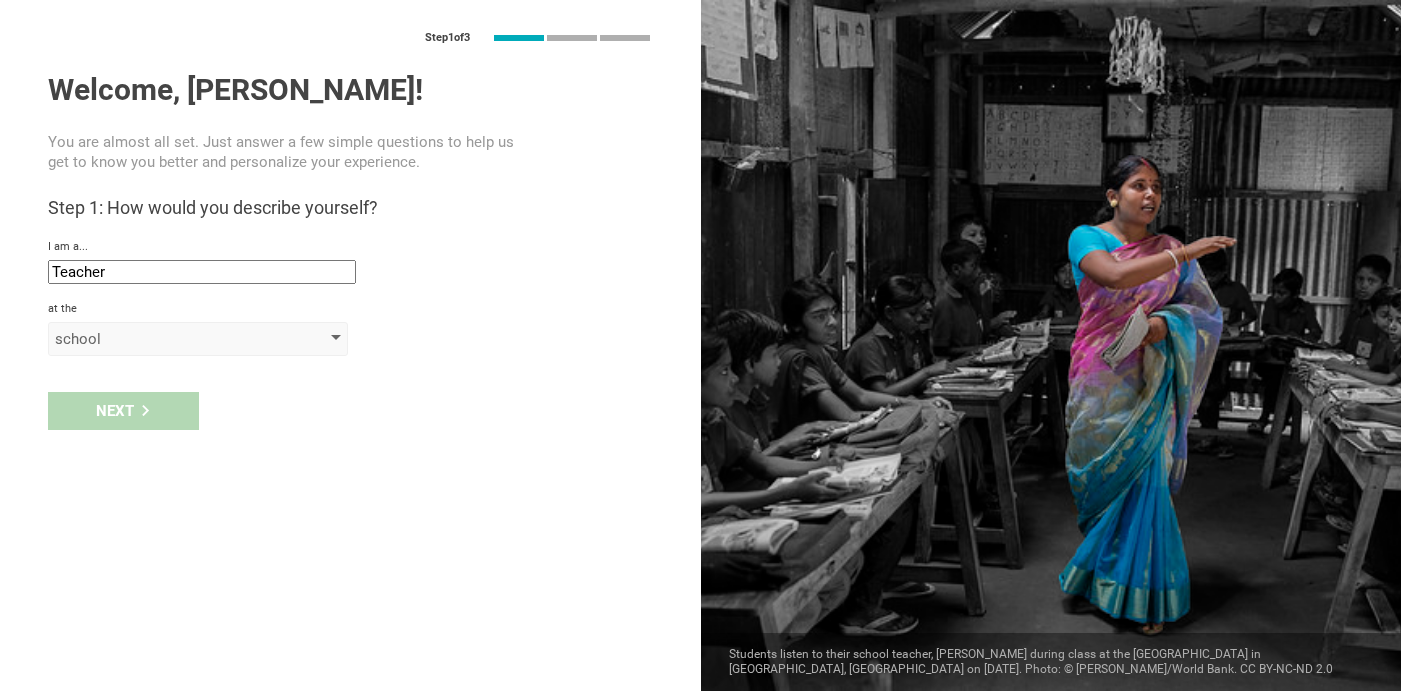 click on "school" at bounding box center (169, 339) 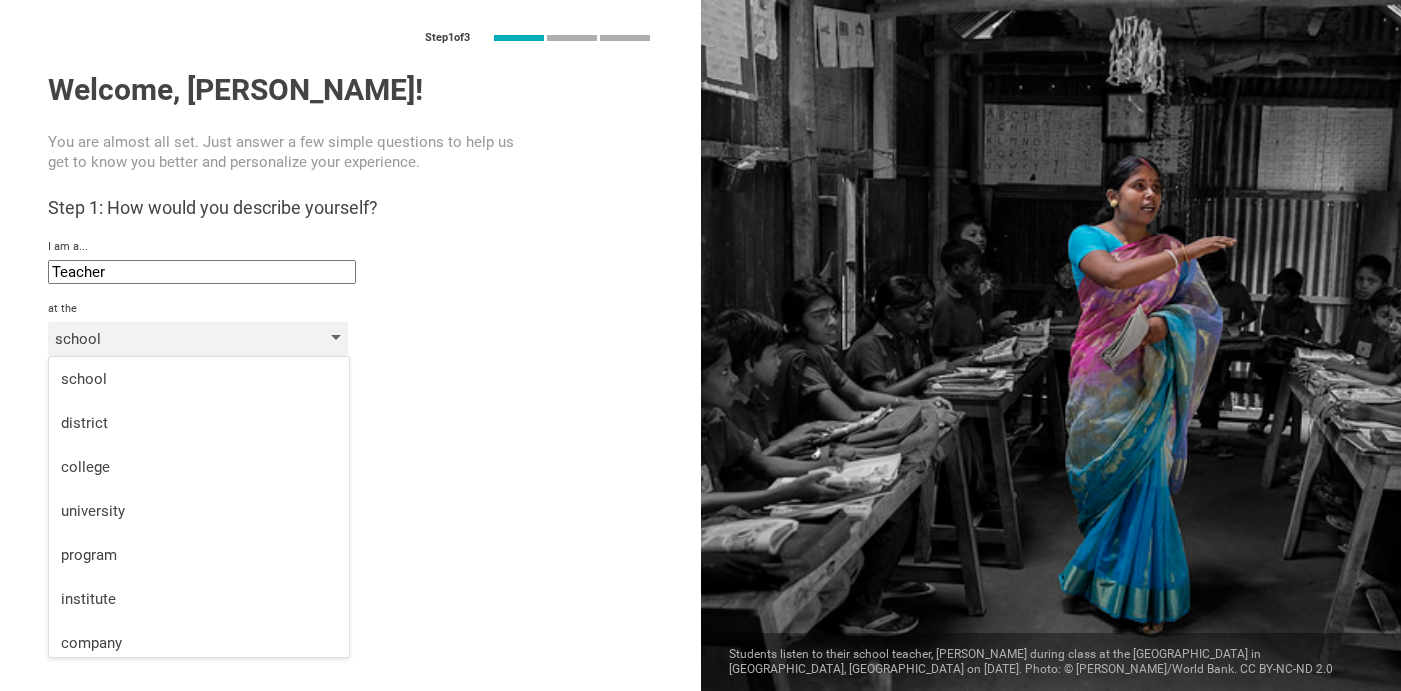 click on "school" at bounding box center (169, 339) 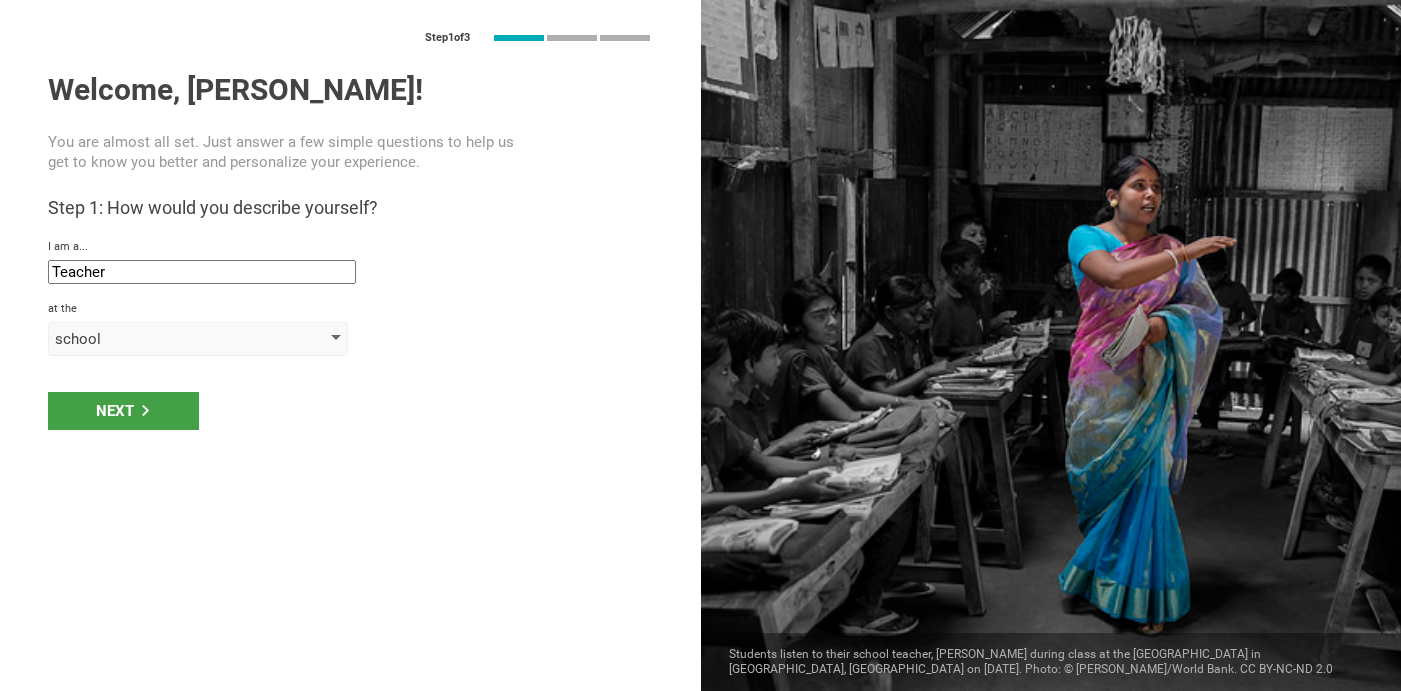 click on "school" at bounding box center (169, 339) 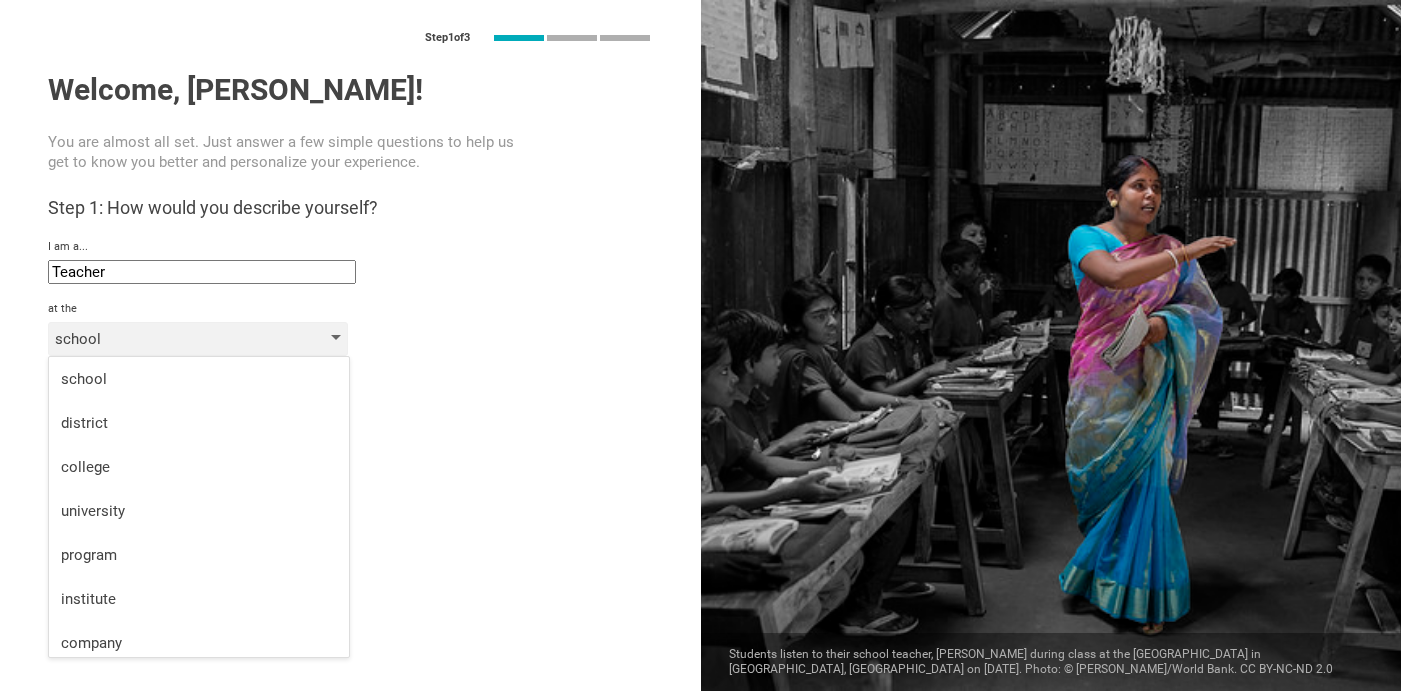 click on "school" at bounding box center [169, 339] 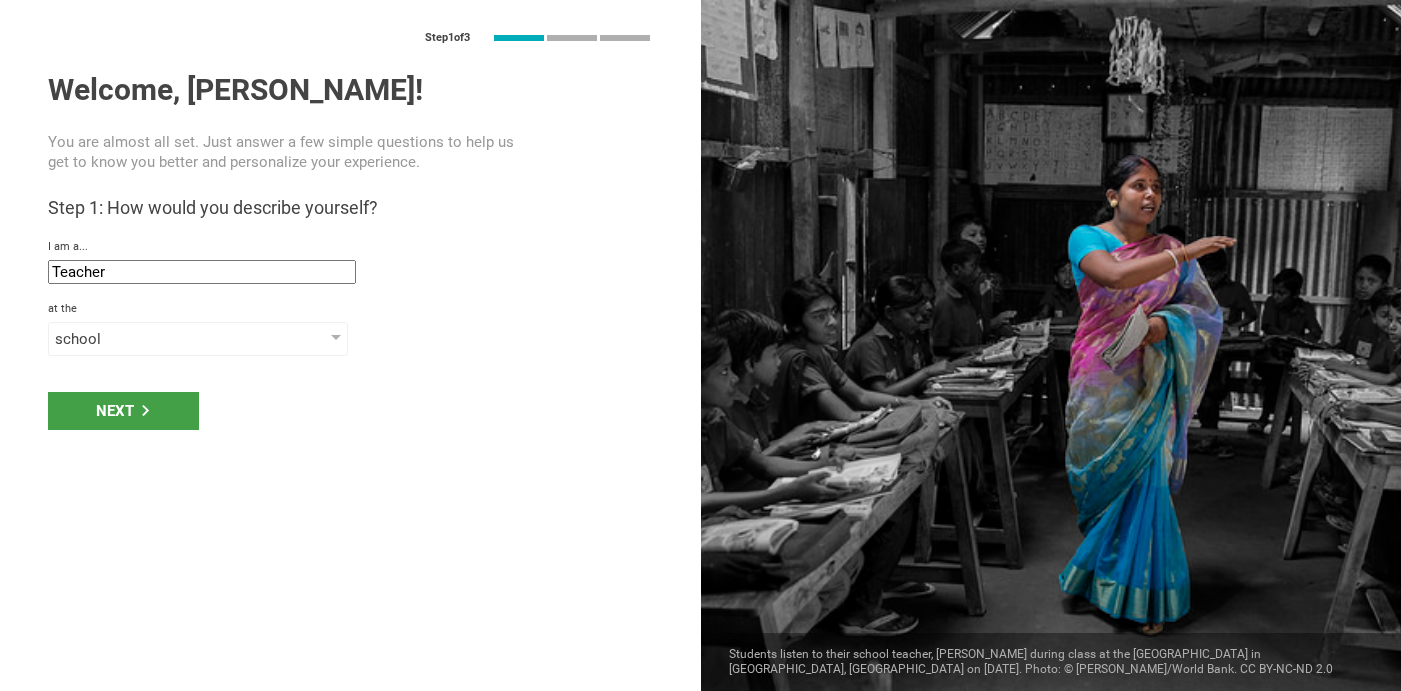 click on "Next" at bounding box center [350, 411] 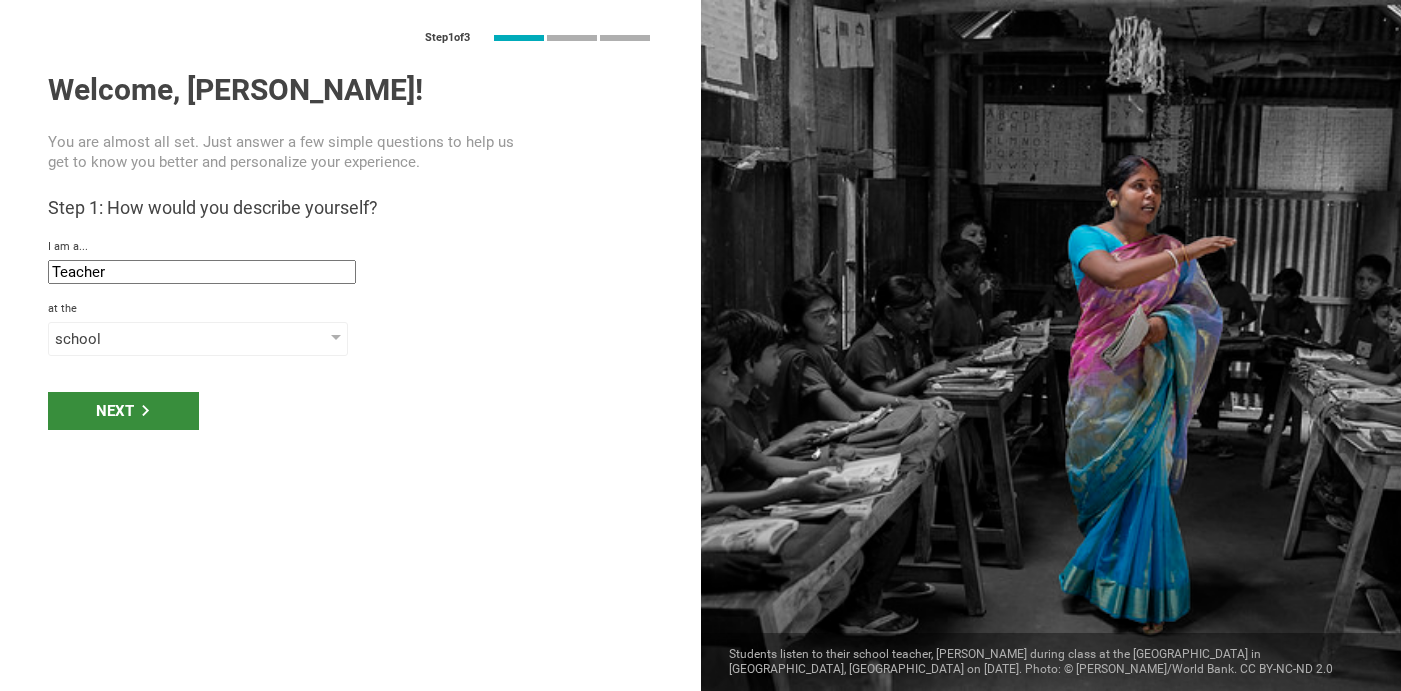 click 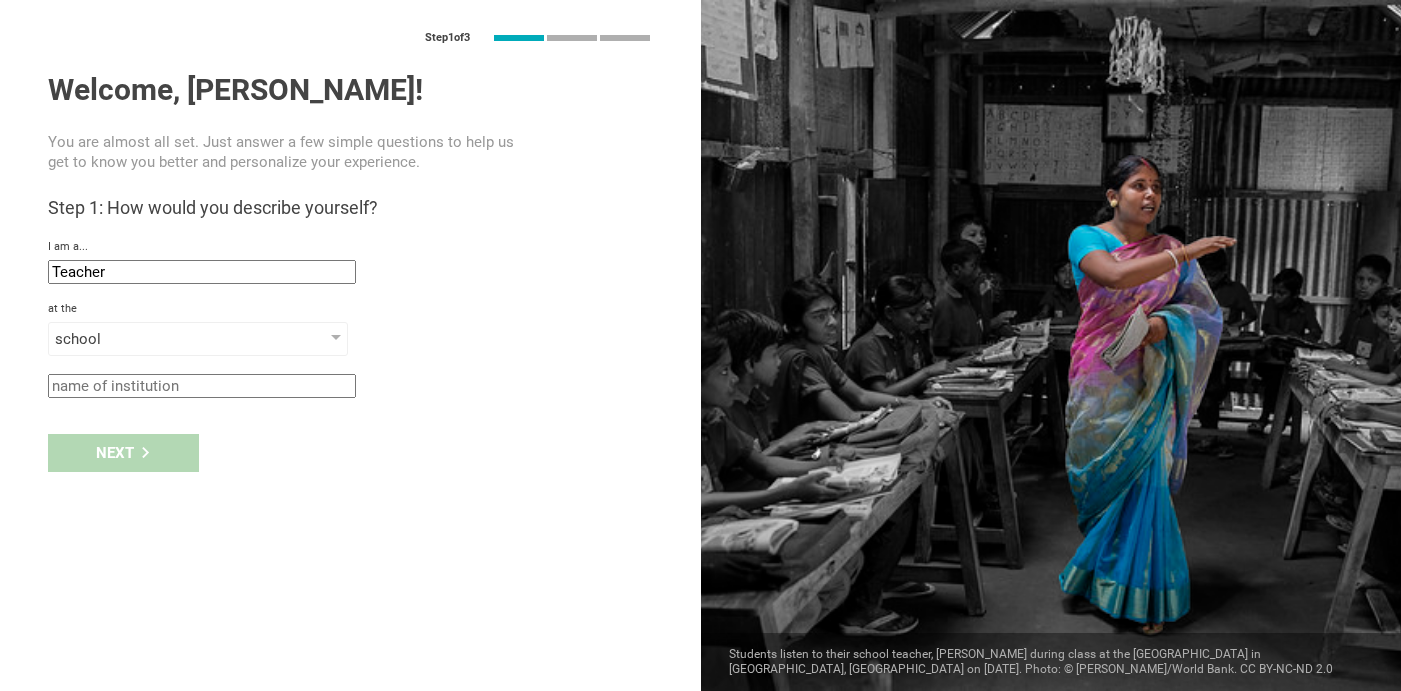 click 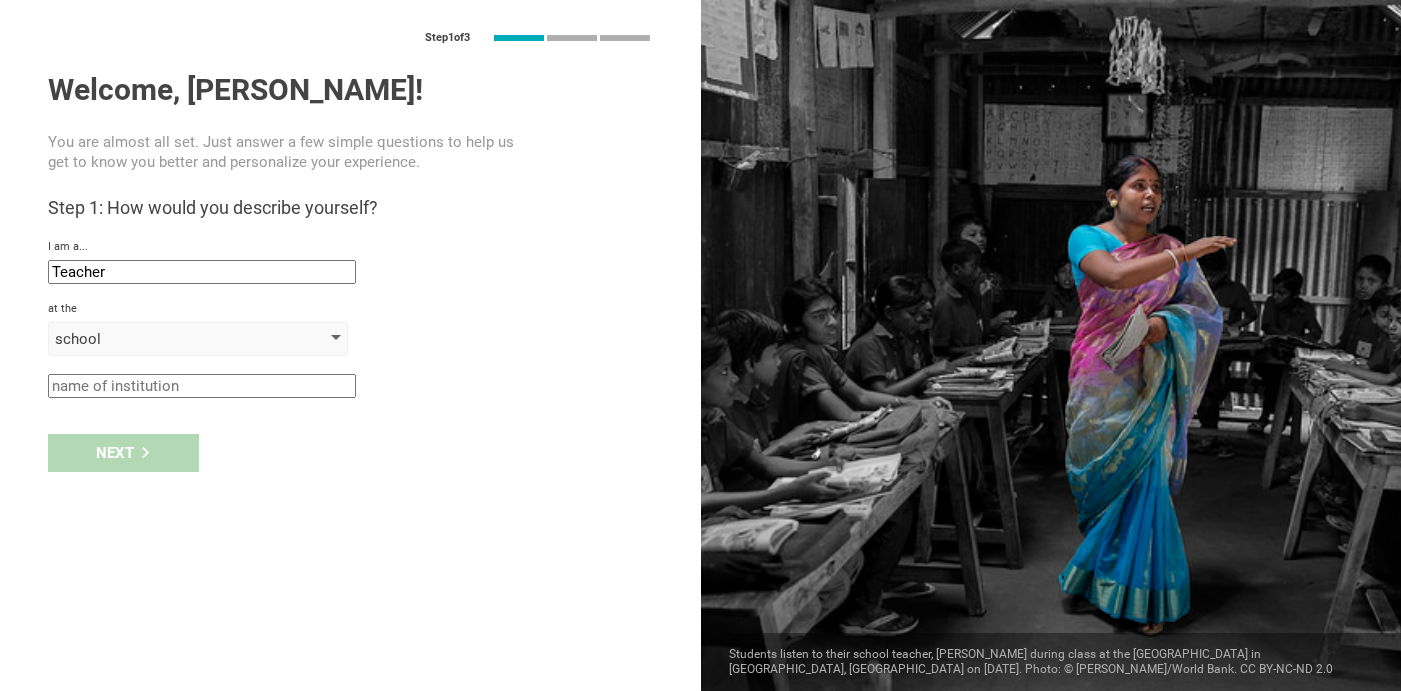 click on "school" at bounding box center (169, 339) 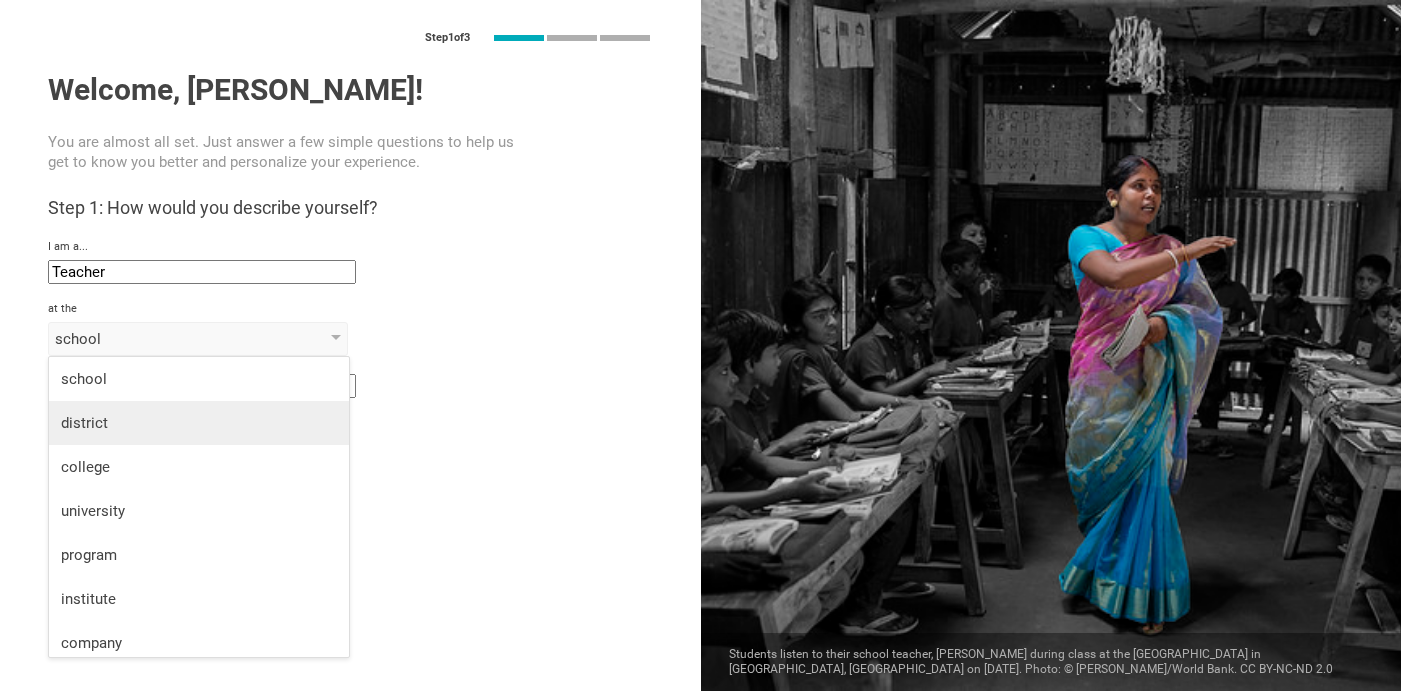 click on "district" at bounding box center [199, 423] 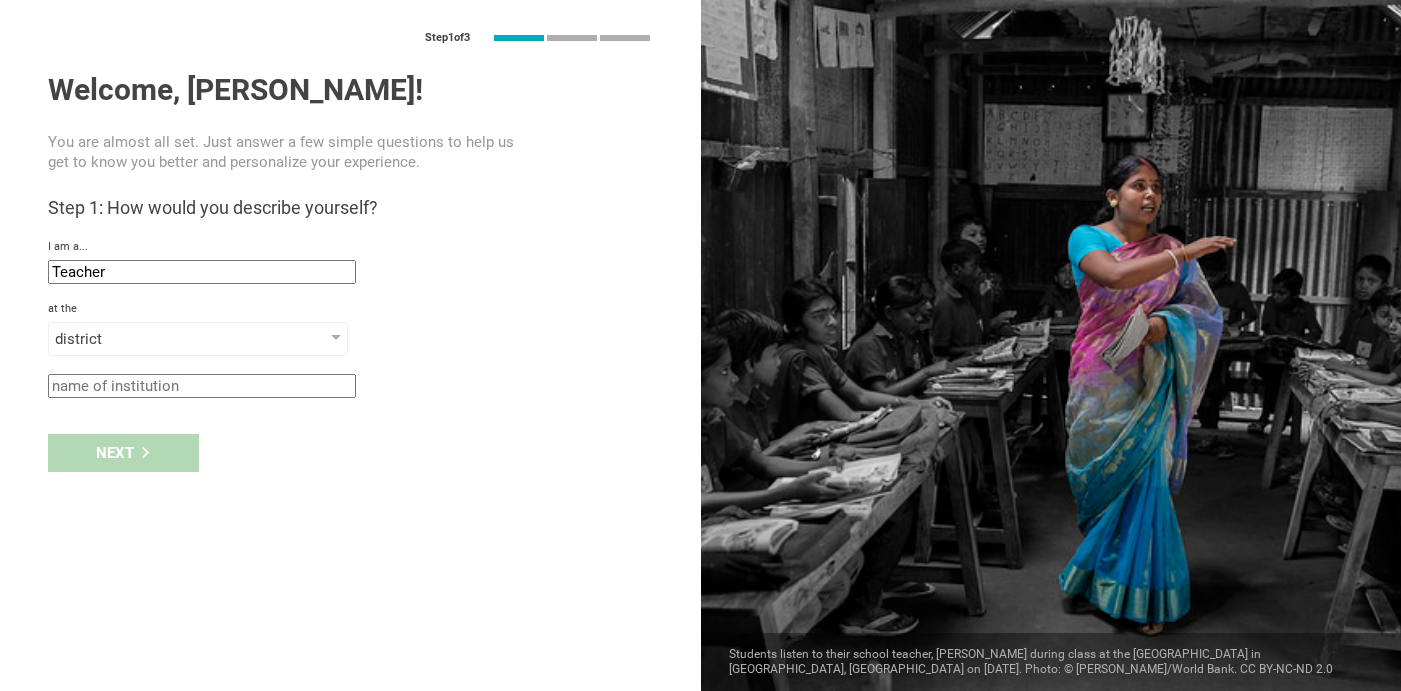 click 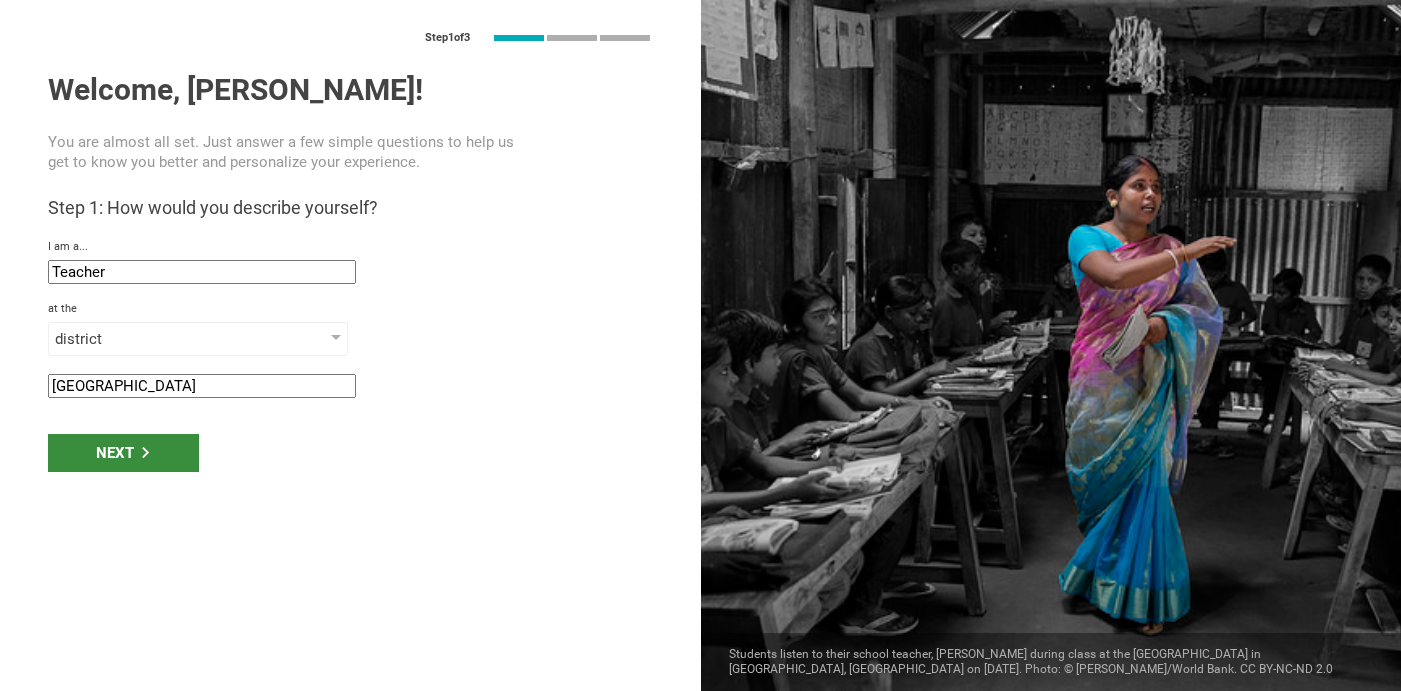 type on "[GEOGRAPHIC_DATA]" 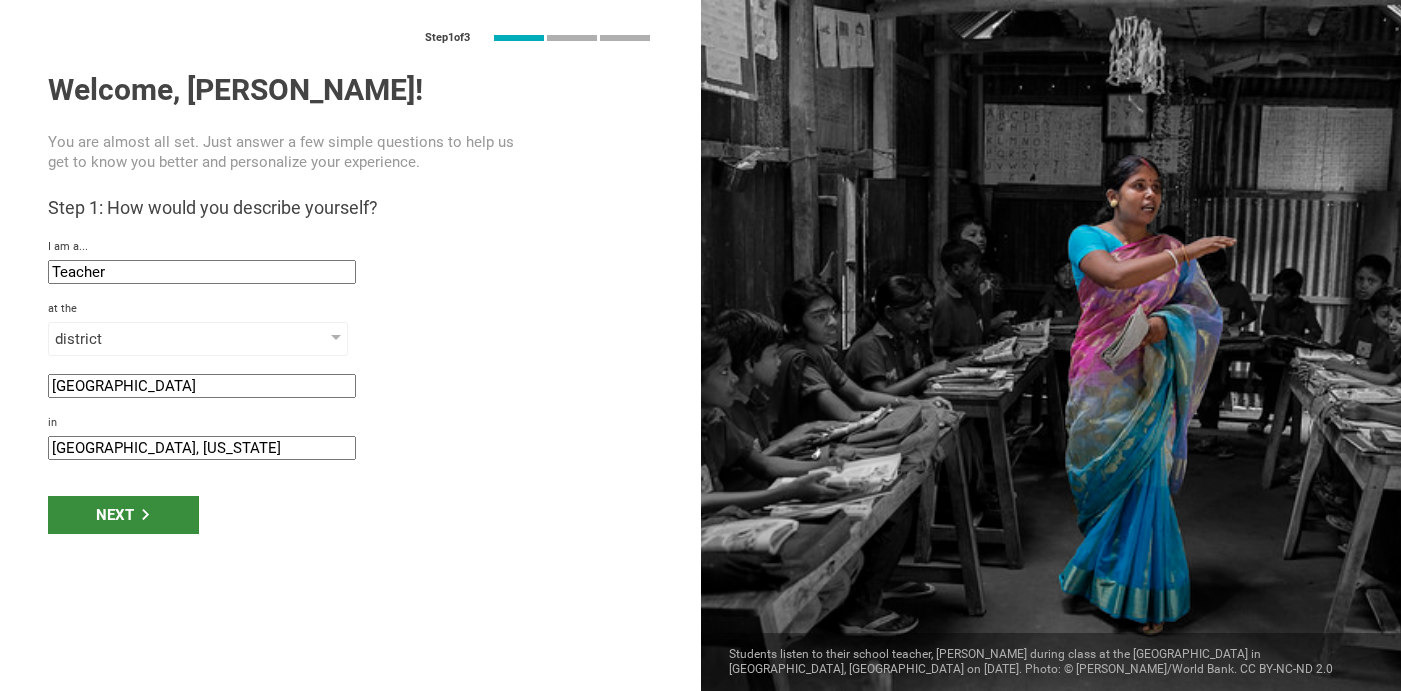 click on "Next" at bounding box center (123, 515) 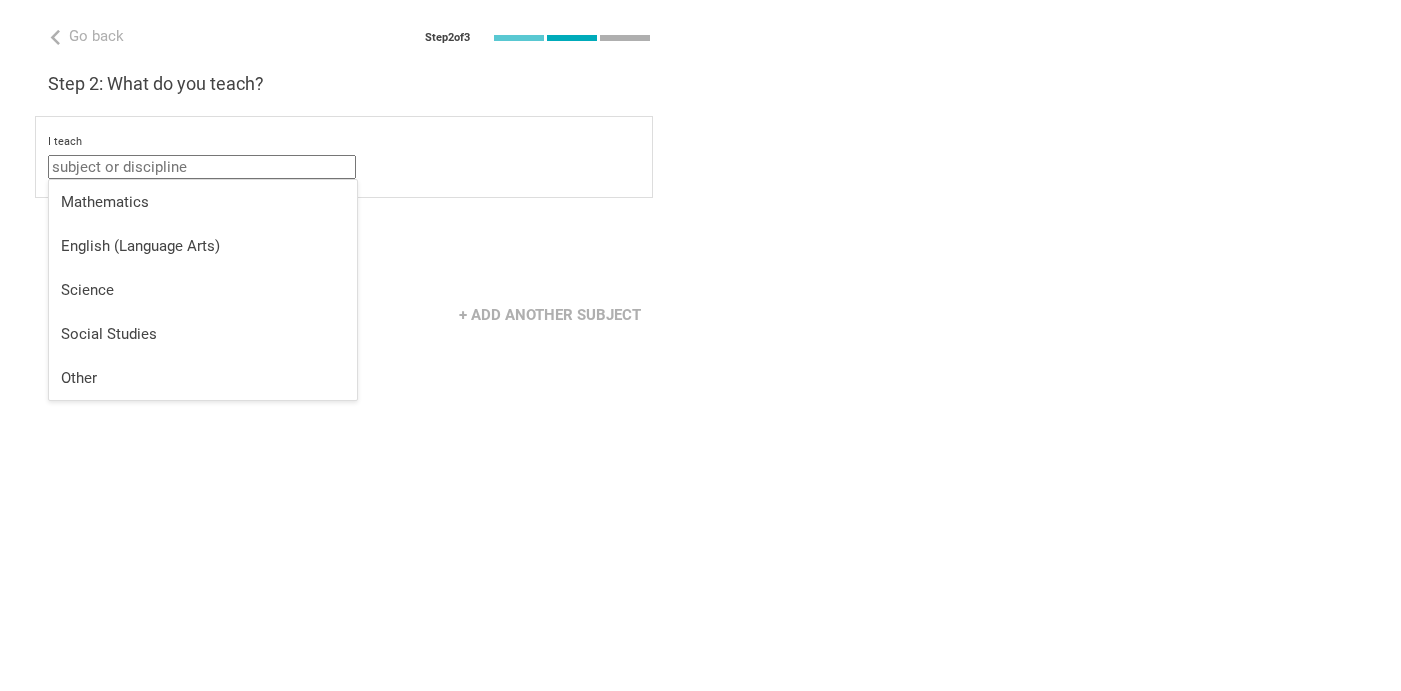 click at bounding box center [202, 167] 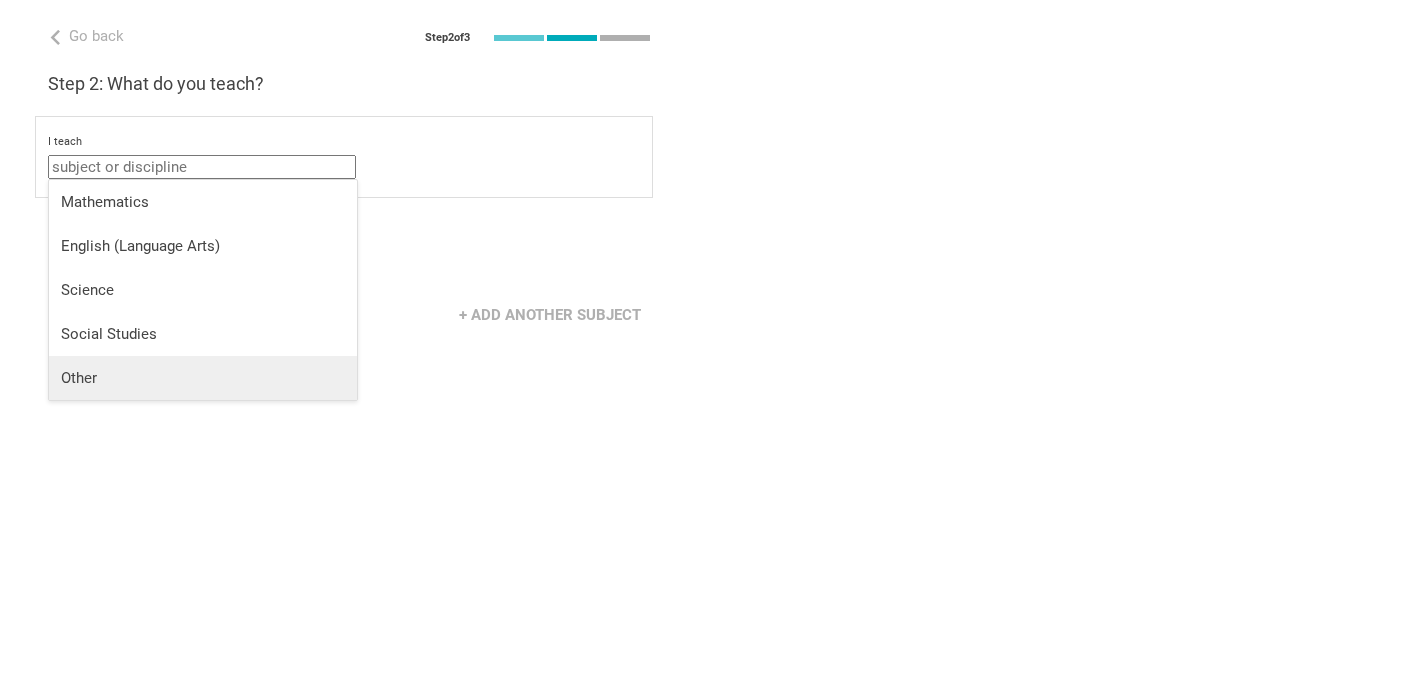 click on "Other" at bounding box center [203, 378] 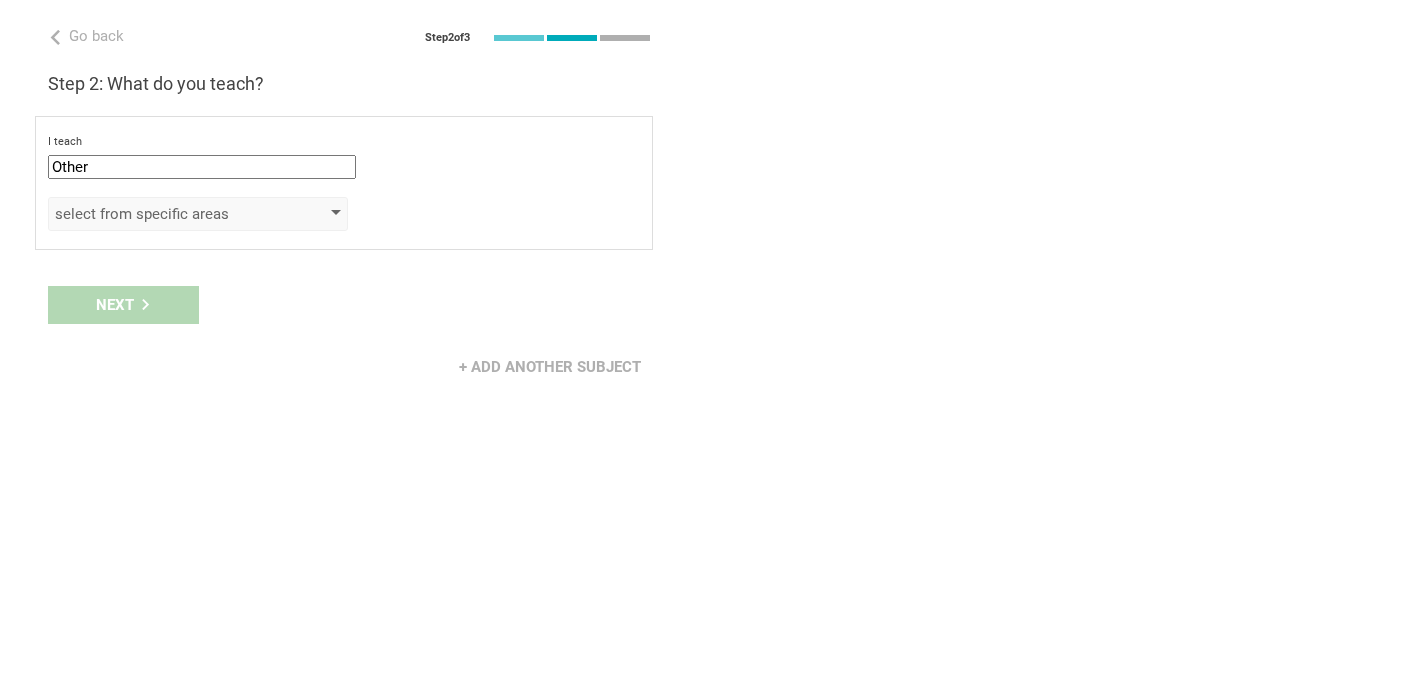 click on "select from specific areas" at bounding box center [169, 214] 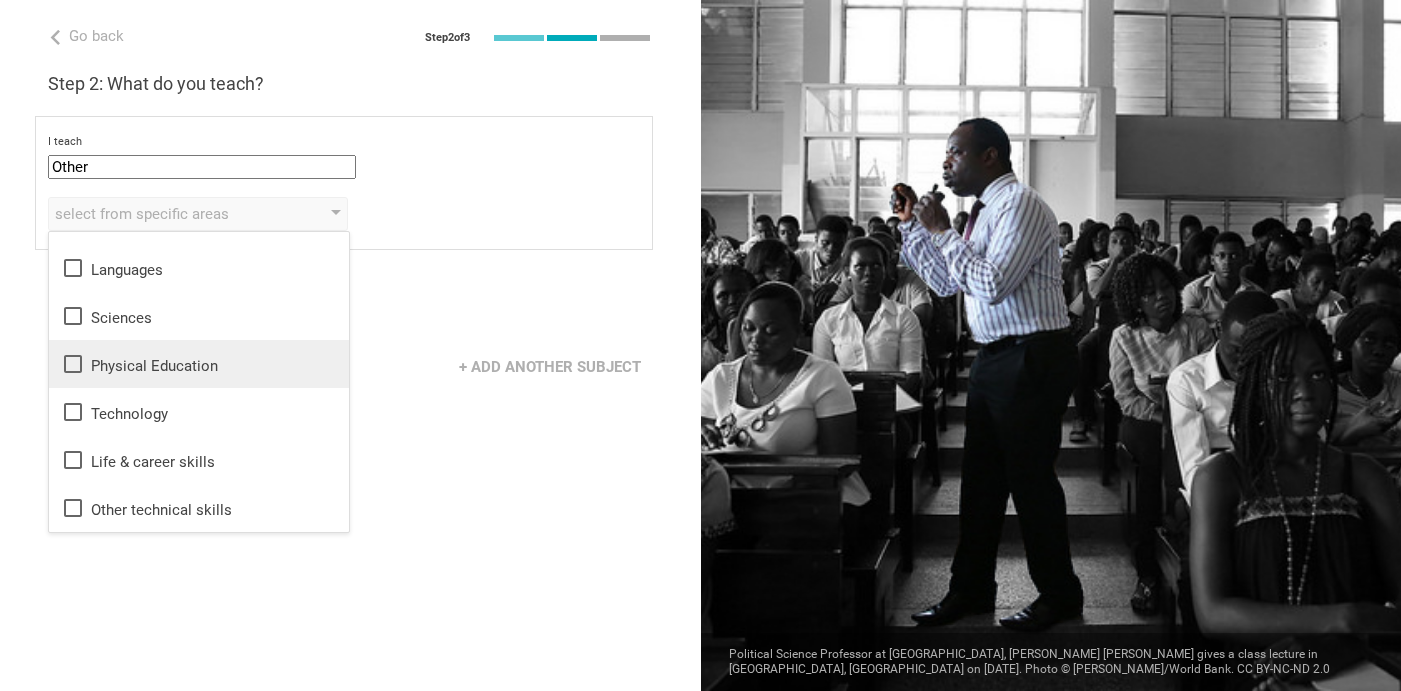scroll, scrollTop: 0, scrollLeft: 0, axis: both 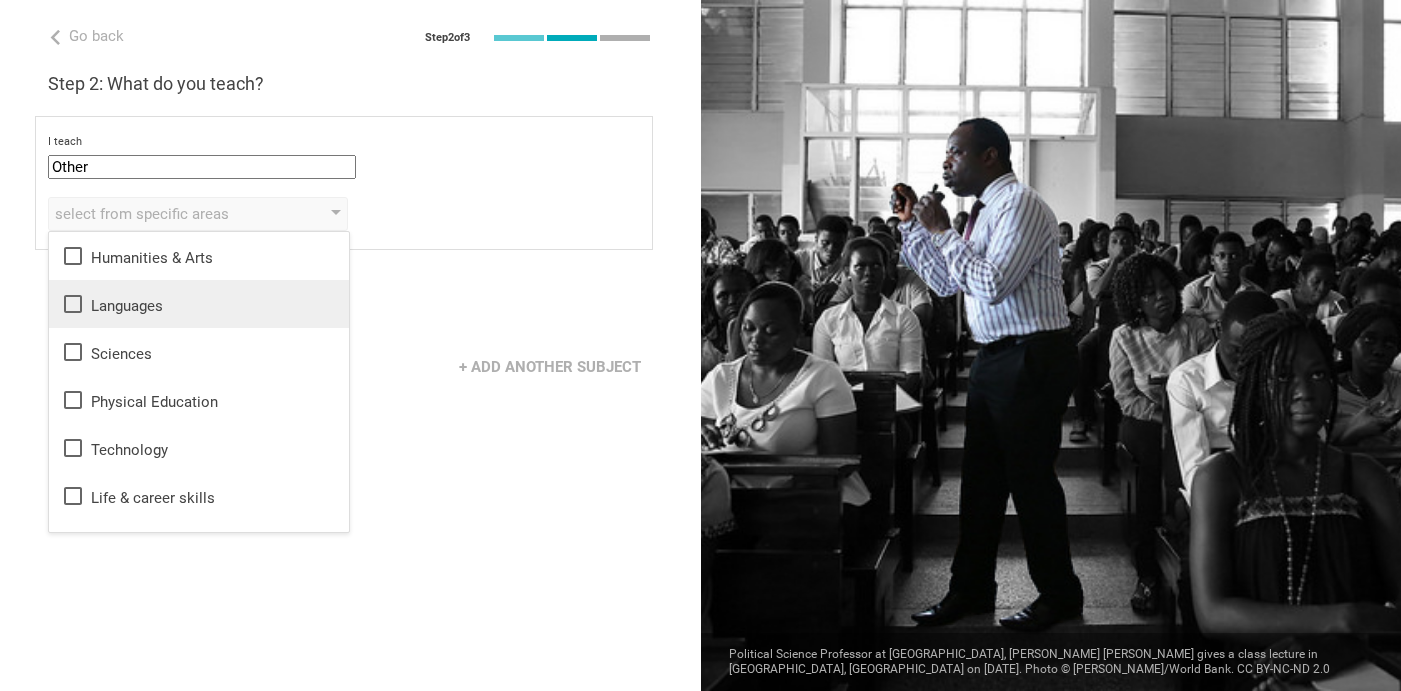 click on "Languages" at bounding box center [199, 304] 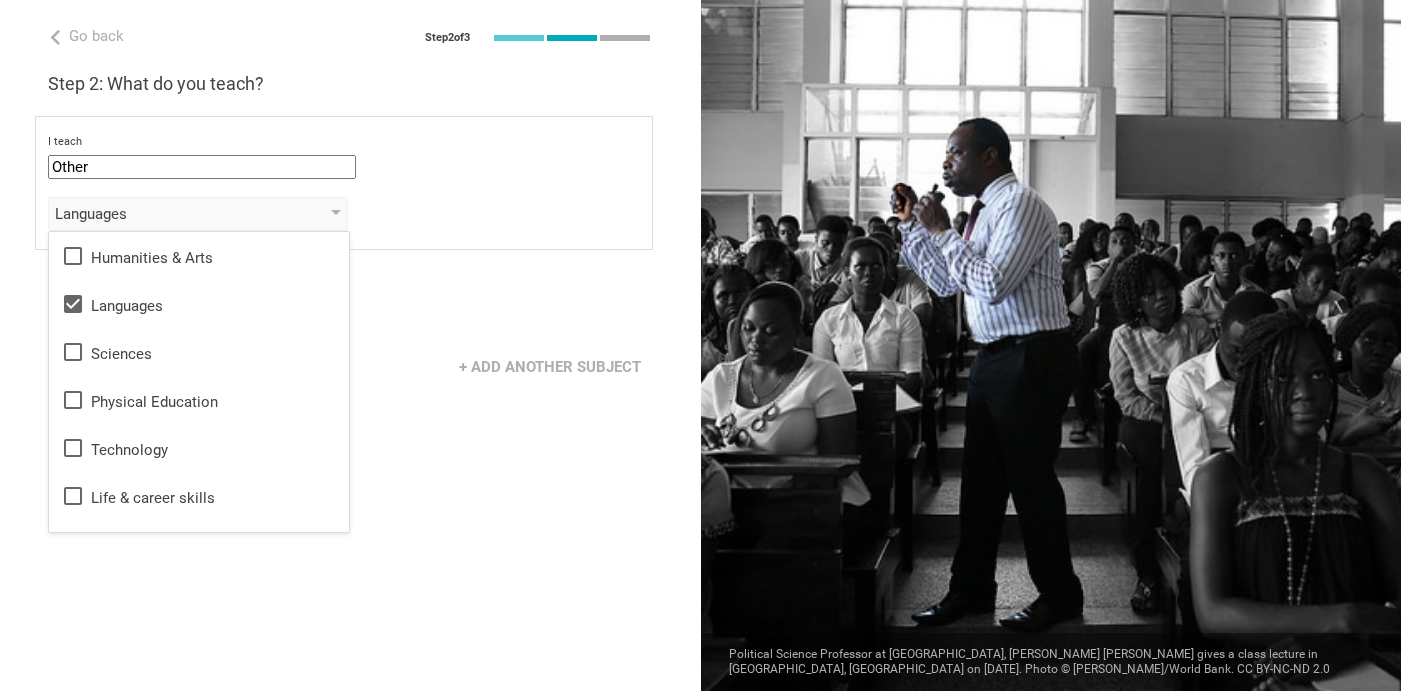click on "Go back Step  2  of  3 Welcome, [PERSON_NAME]! You are almost all set. Just answer a few simple questions to help us get to know you better and personalize your experience. Step 1: How would you describe yourself? I am a... Teacher Teacher Professor / Lecturer Instructional Coach Vice Principal or Principal Curriculum writer / Instructional designer School / district Administrator EdTech maker / enthusiast at the [GEOGRAPHIC_DATA] program institute company organization [GEOGRAPHIC_DATA] in [GEOGRAPHIC_DATA], [US_STATE] Step 2: What do you teach? I teach Other Mathematics English (Language Arts) Science Social Studies Other Languages Humanities & Arts Languages Sciences Physical Education Technology Life & career skills Other technical skills to the students of Grade Grade Class Year Level Standard select from grades 1 2 3 4 5 6 7 8 9 10 11 12 13 When describing my students, I would say that select from all phrases that apply there are students of various level of skill they are mostly low-achievers private Next" at bounding box center (350, 345) 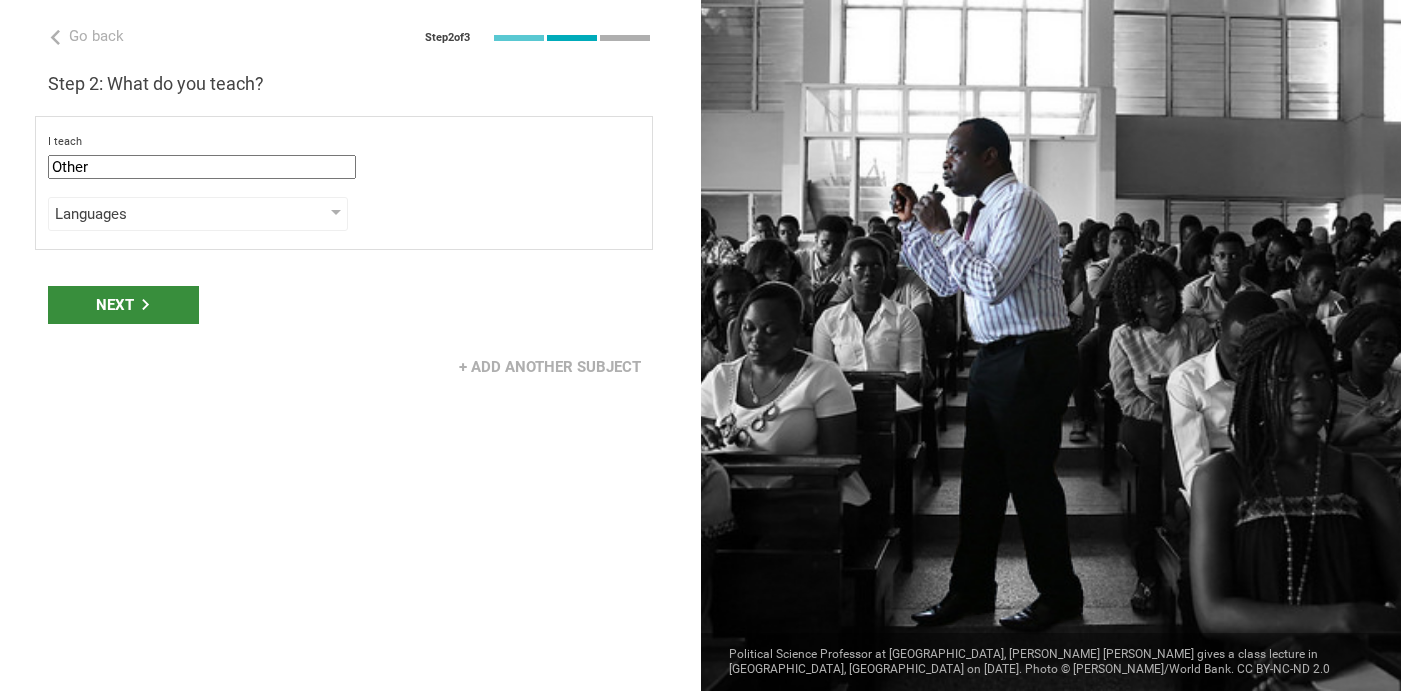 click on "Next" at bounding box center (123, 305) 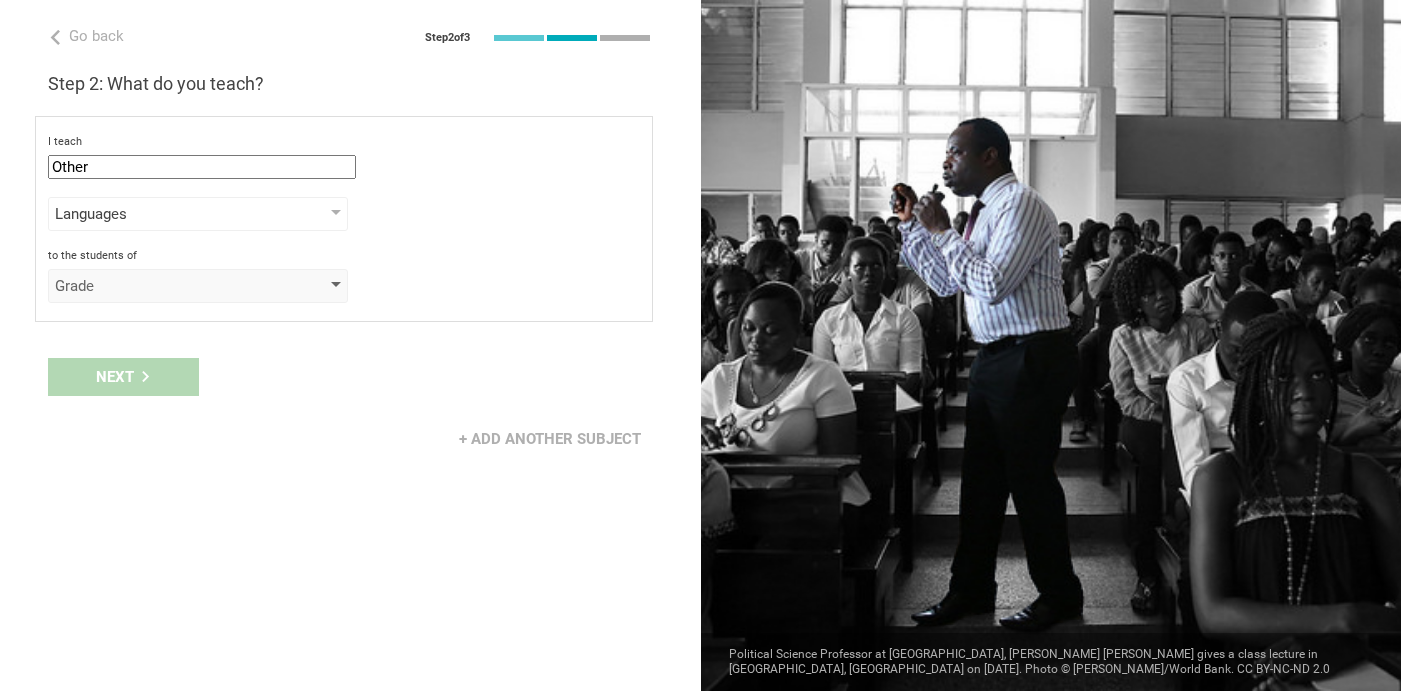 click on "Grade" at bounding box center [169, 286] 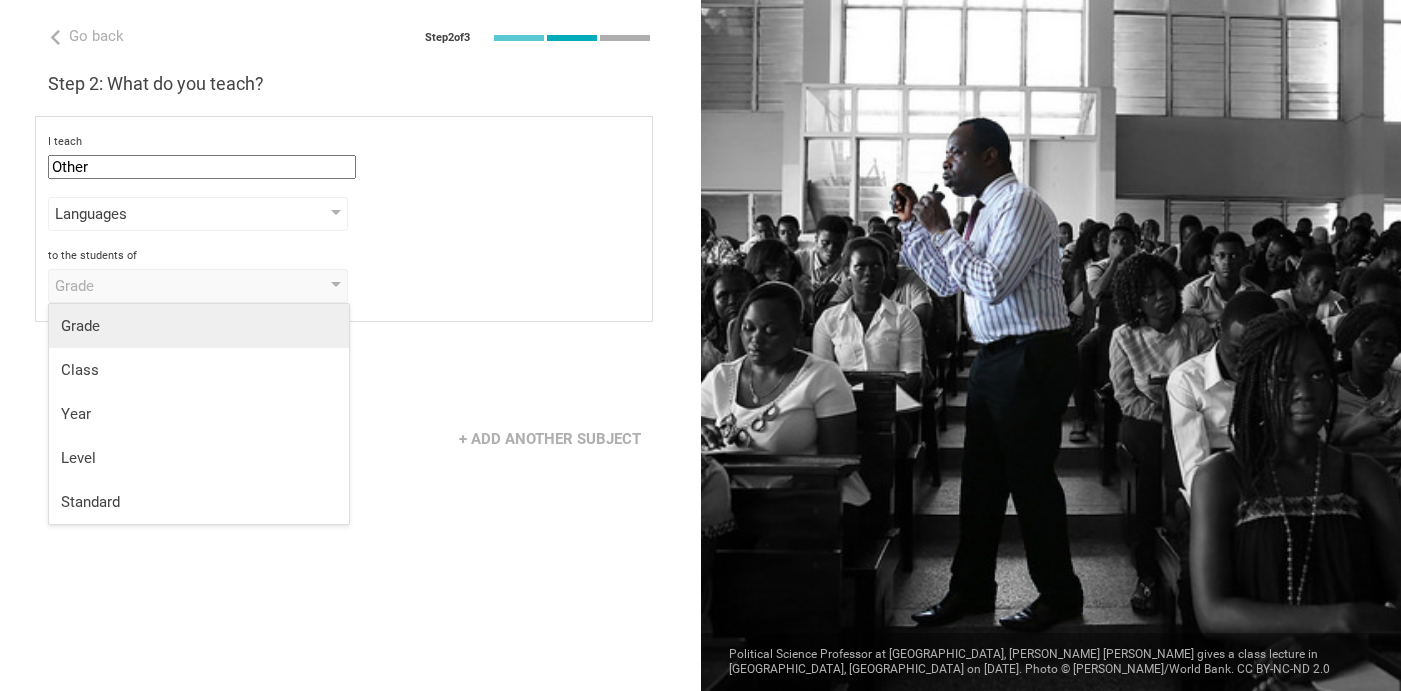 click on "Grade" at bounding box center [199, 326] 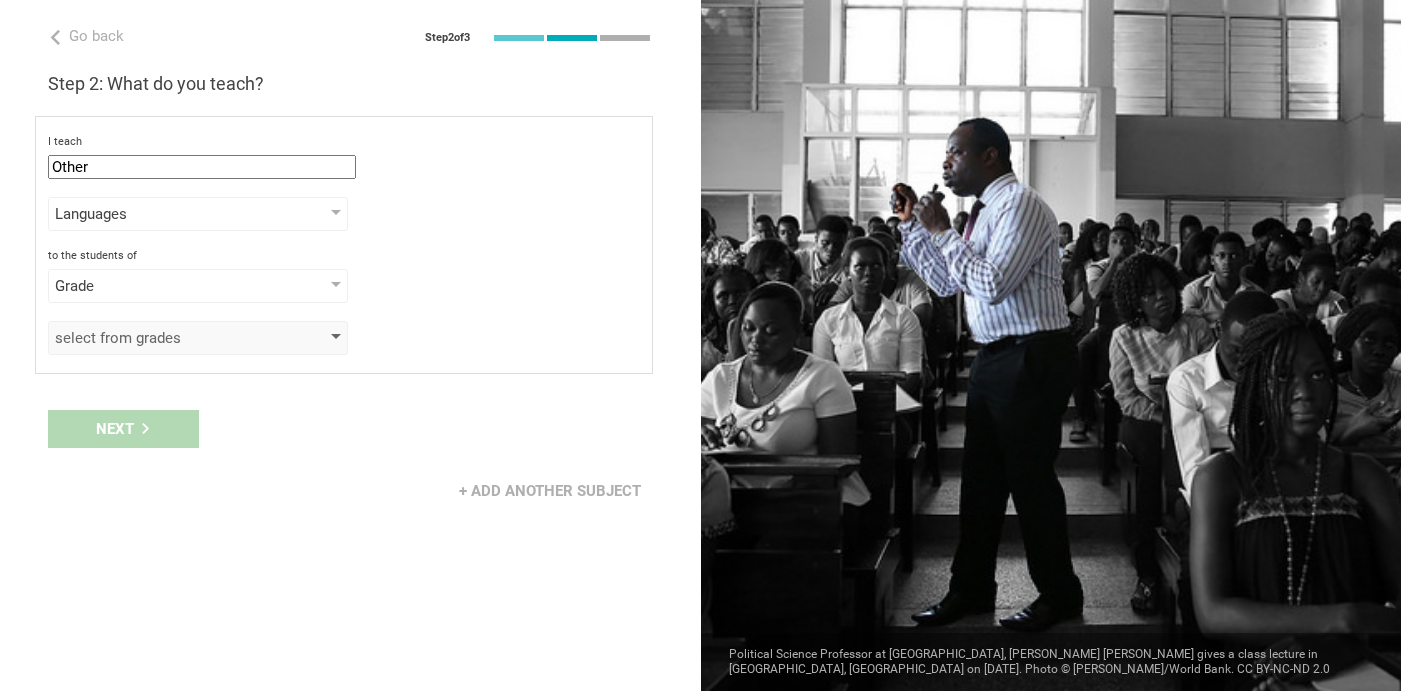 click on "select from grades" at bounding box center [198, 338] 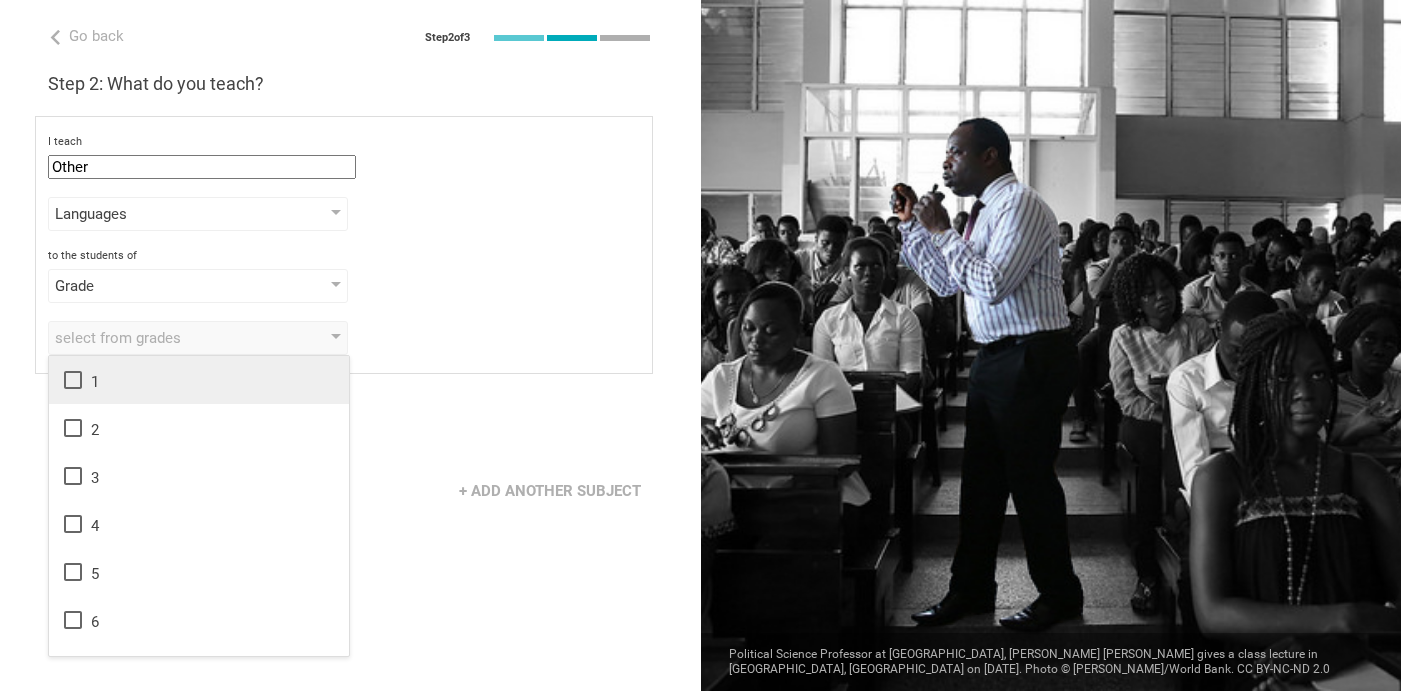 click 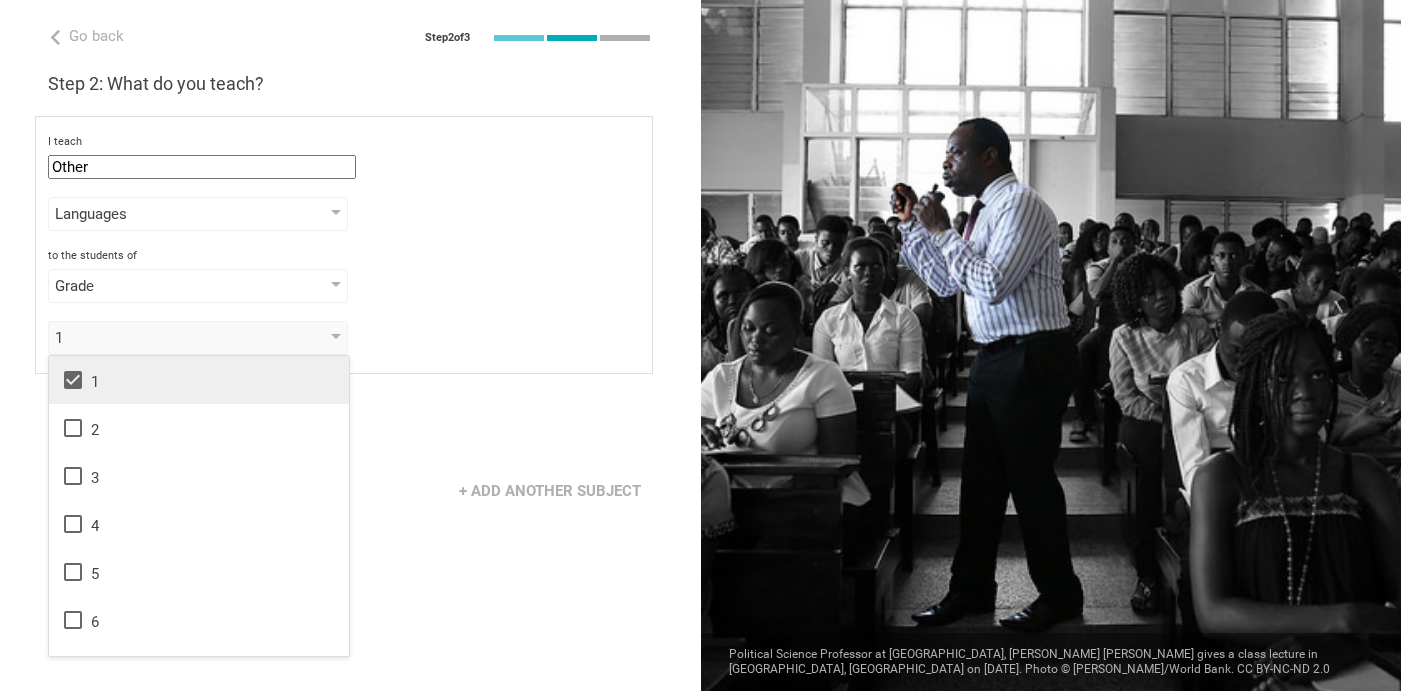 click 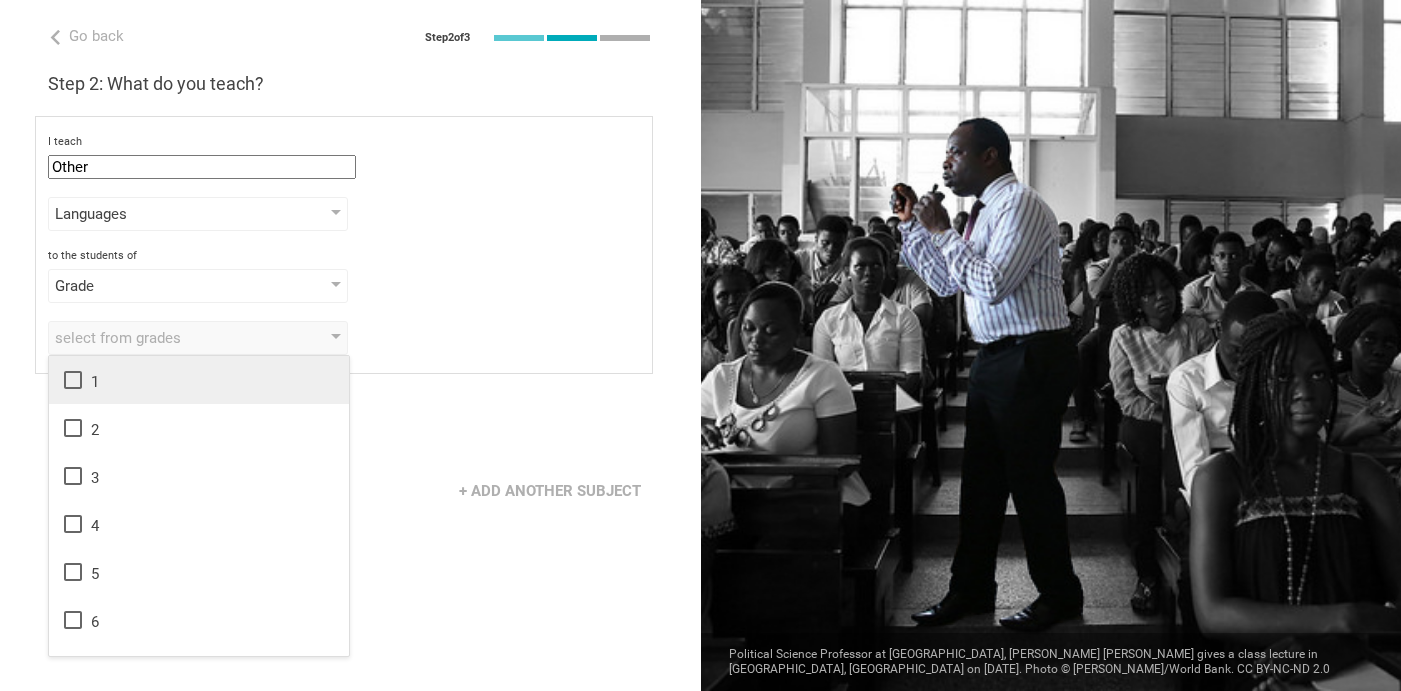 click 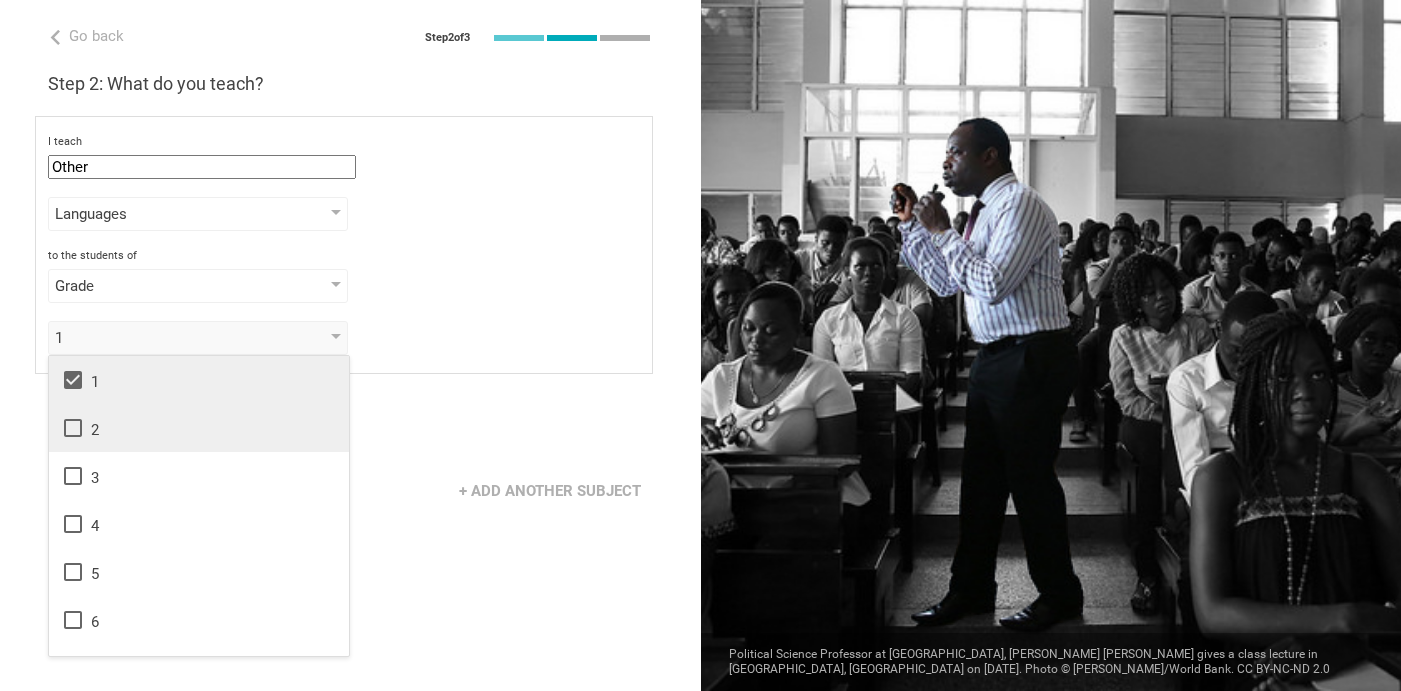 click 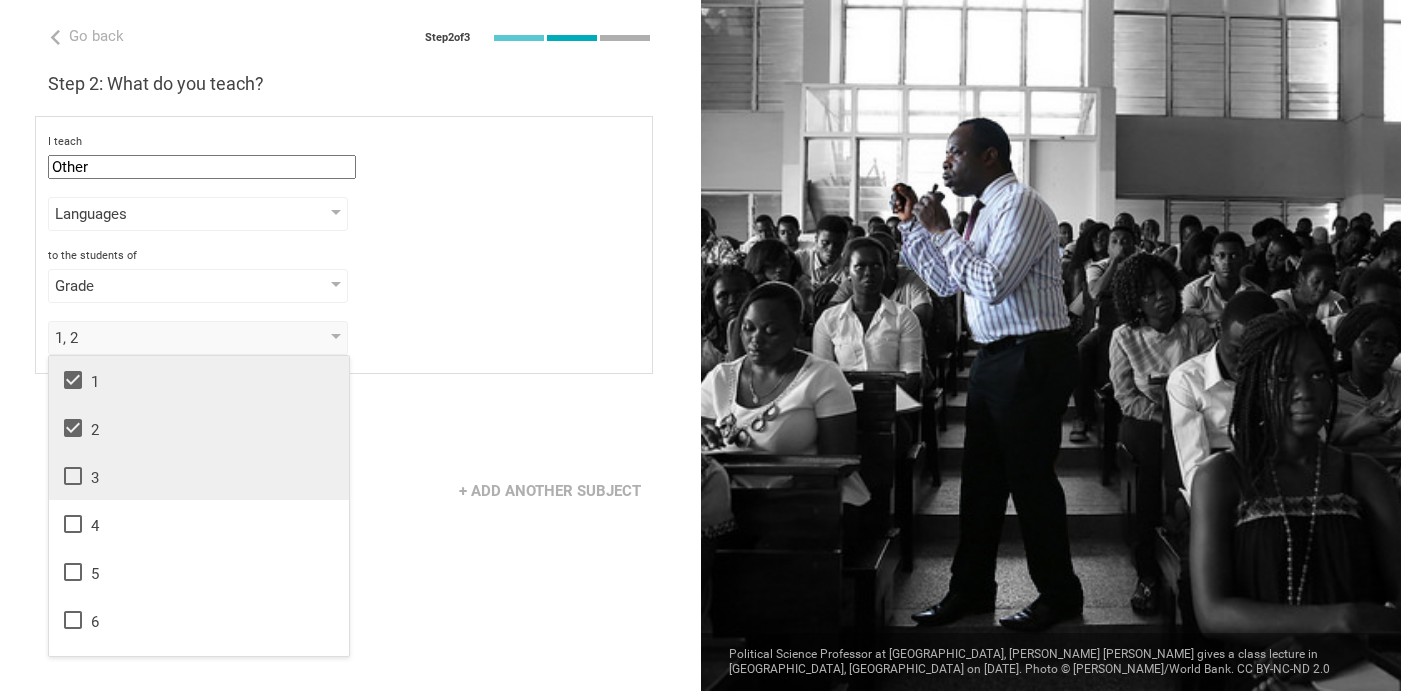 click 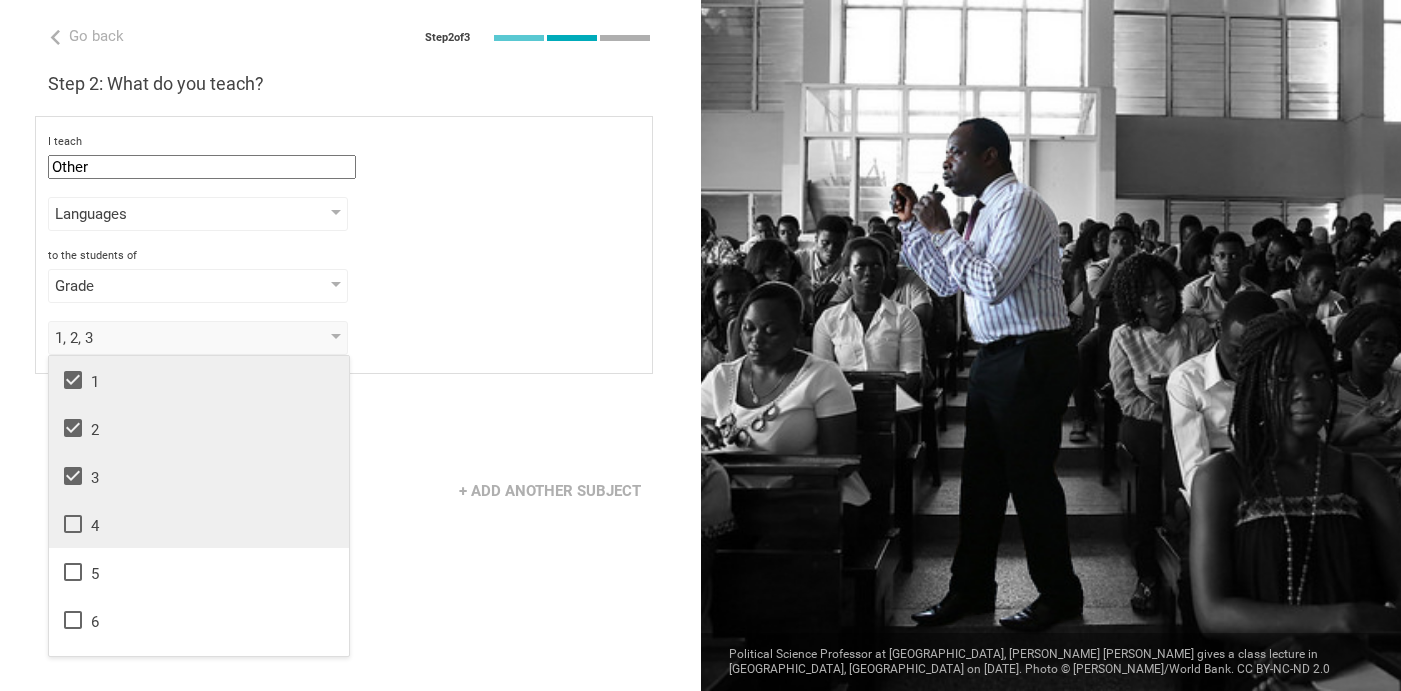 click 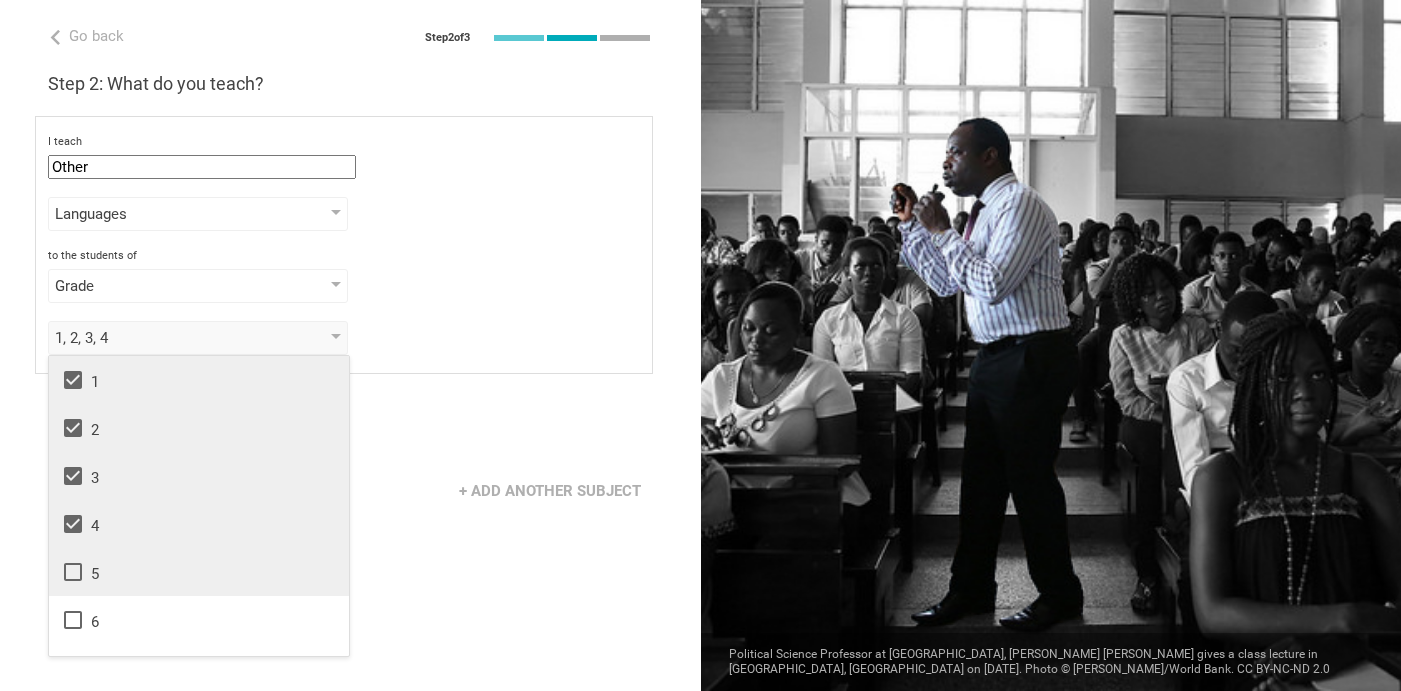 click 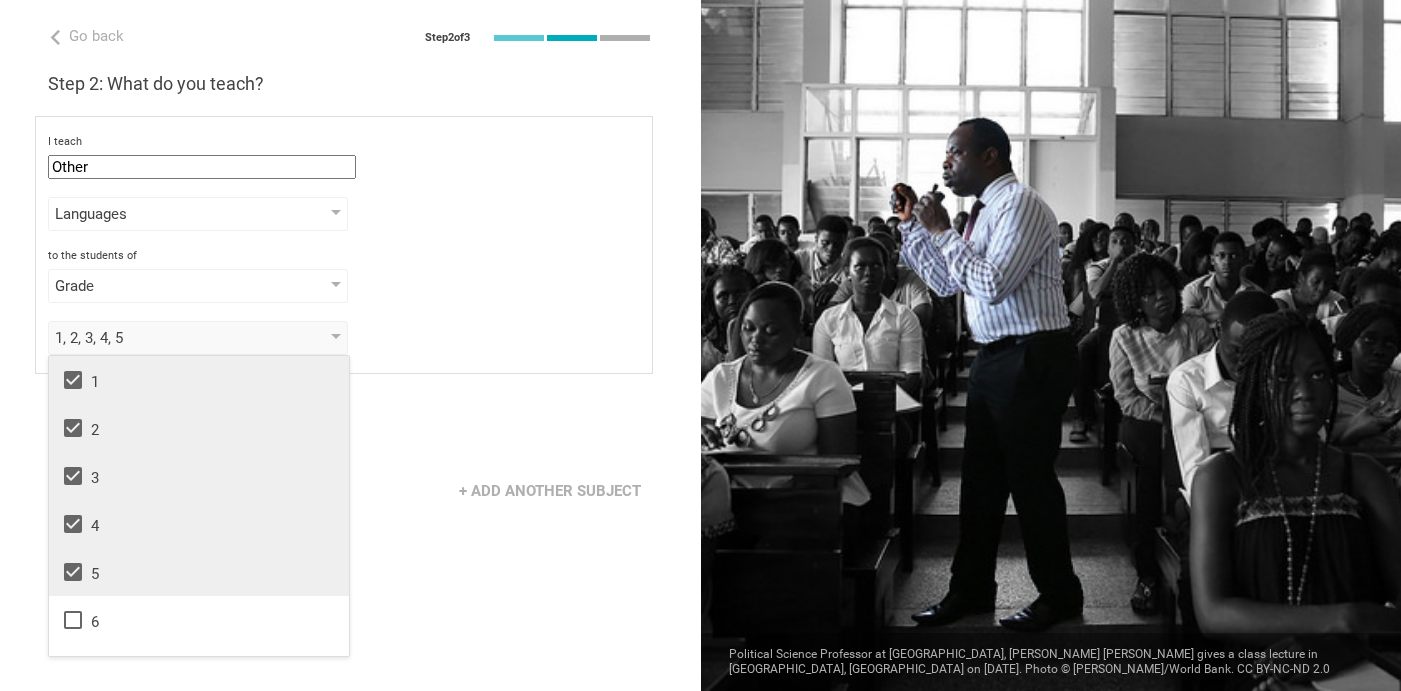 click on "1, 2, 3, 4, 5 1 2 3 4 5 6 7 8 9 10 11 12 13" at bounding box center [344, 338] 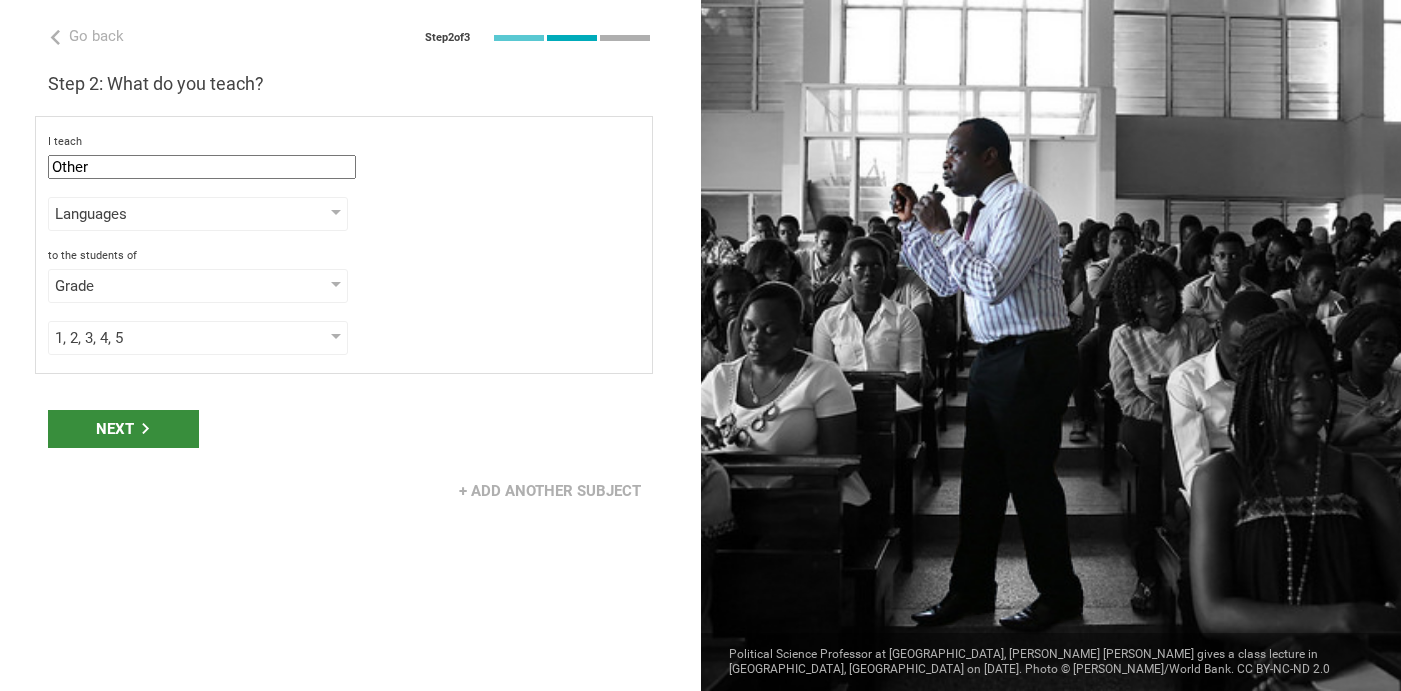 click on "Next" at bounding box center [123, 429] 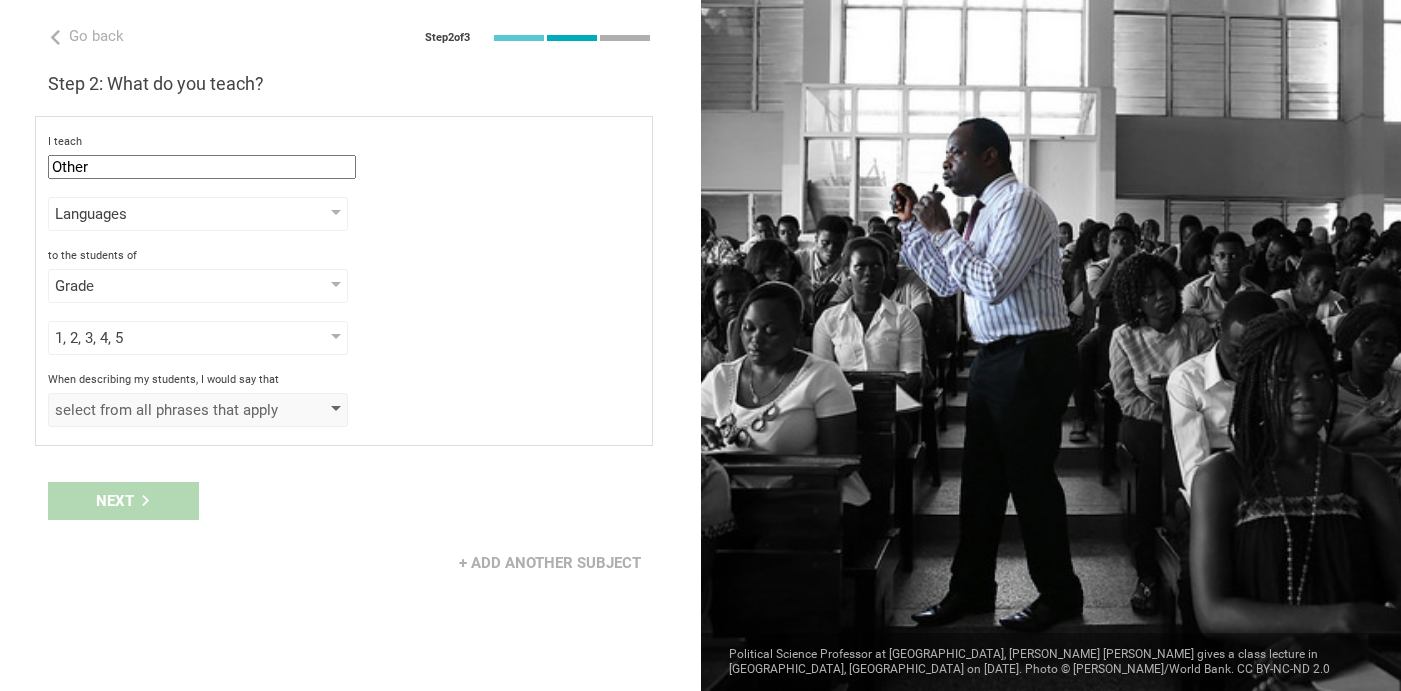 click on "select from all phrases that apply" at bounding box center [169, 410] 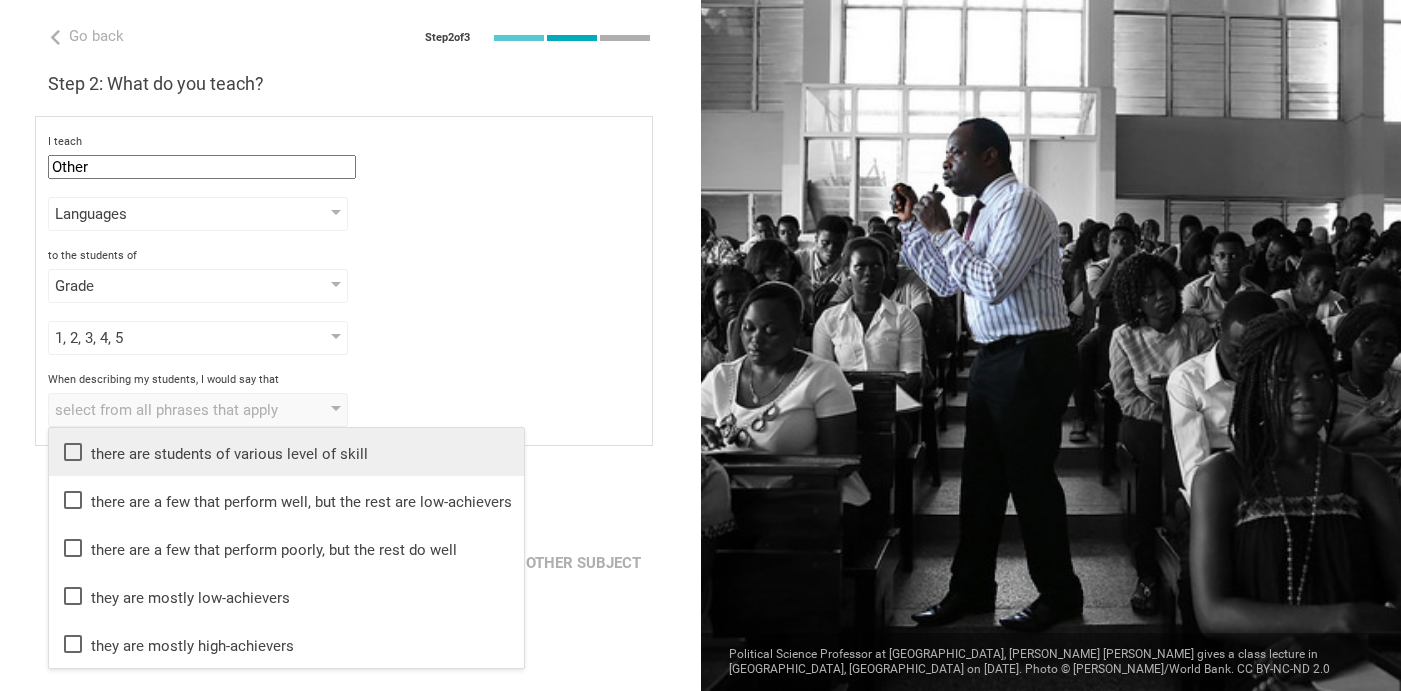 click 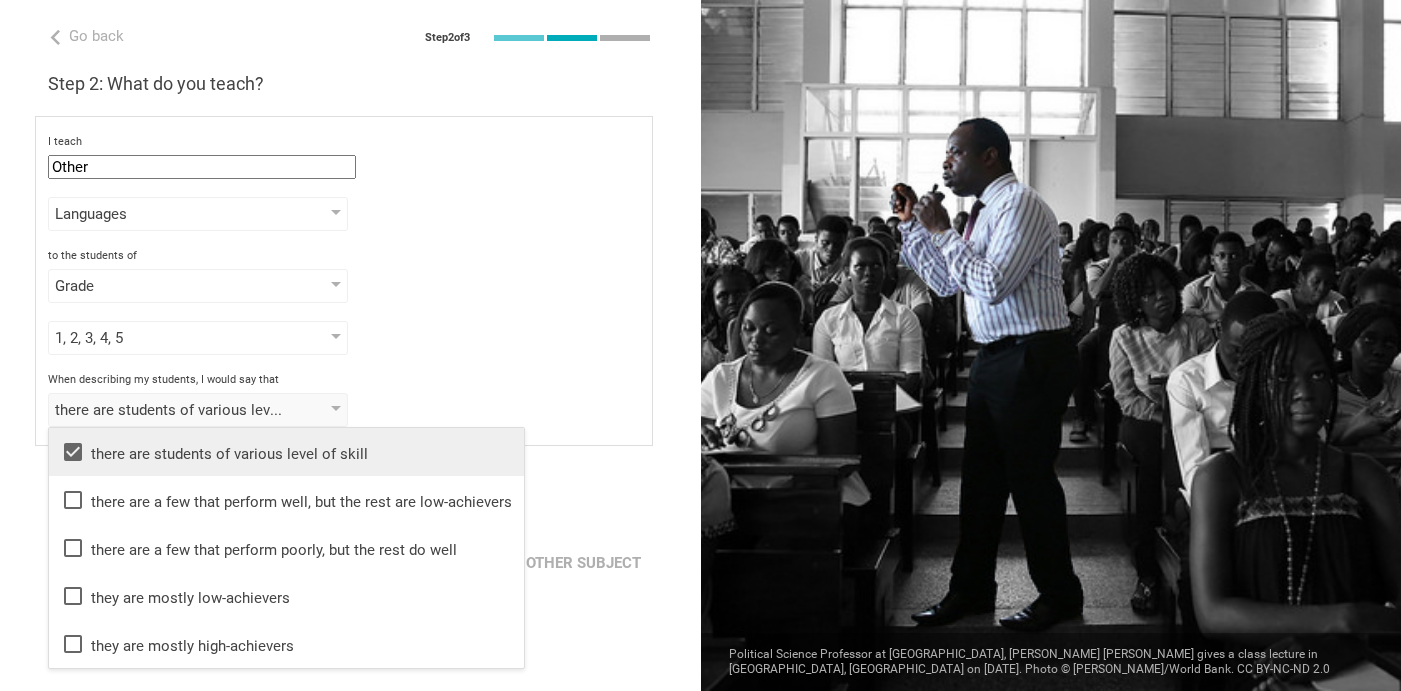 click on "When describing my students, I would say that there are students of various level of skill there are students of various level of skill there are a few that perform well, but the rest are low-achievers there are a few that perform poorly, but the rest do well they are mostly low-achievers they are mostly high-achievers" at bounding box center [344, 400] 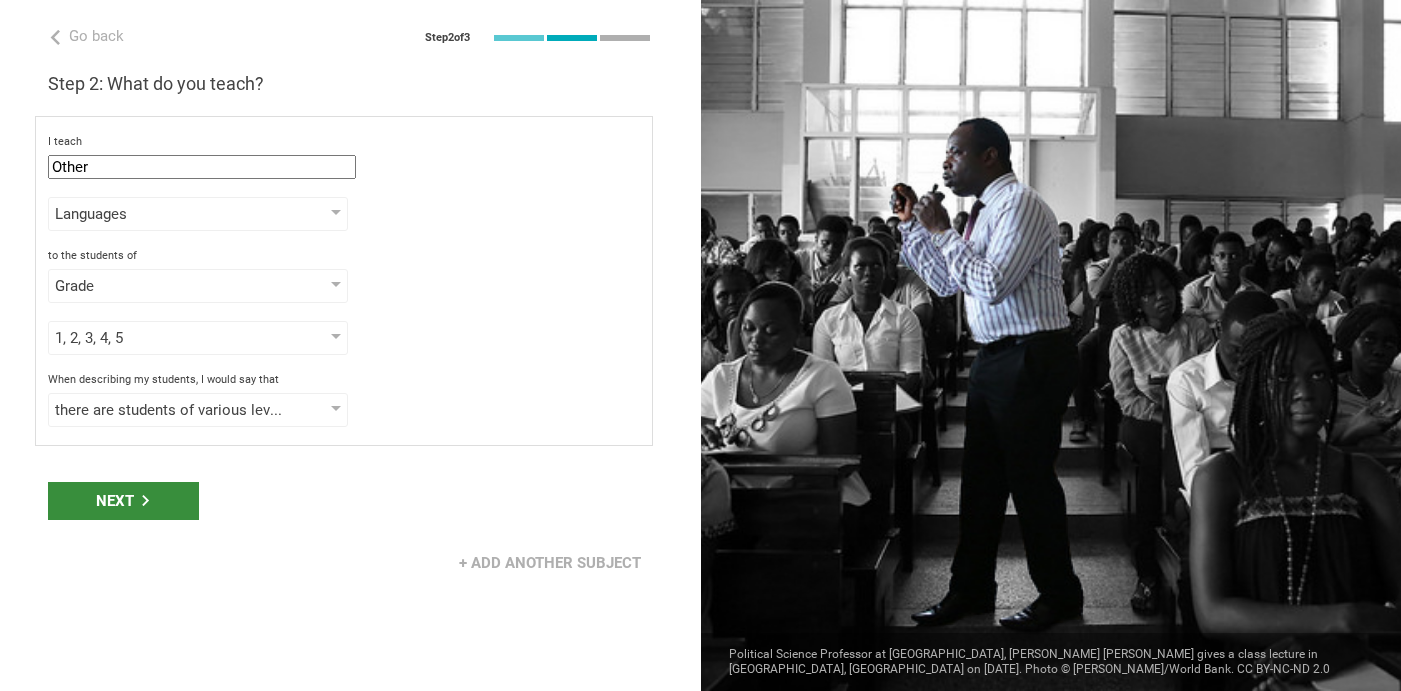 click on "Next" at bounding box center [123, 501] 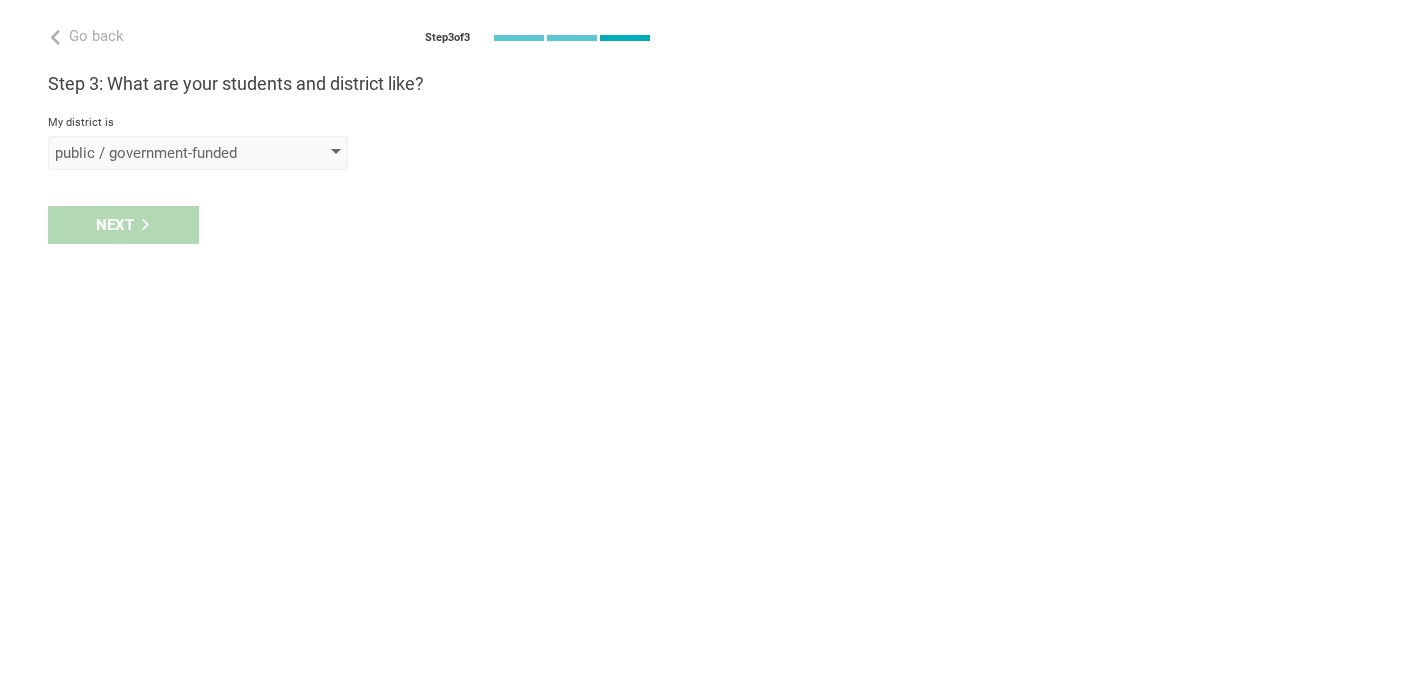 click on "public / government-funded" at bounding box center (198, 153) 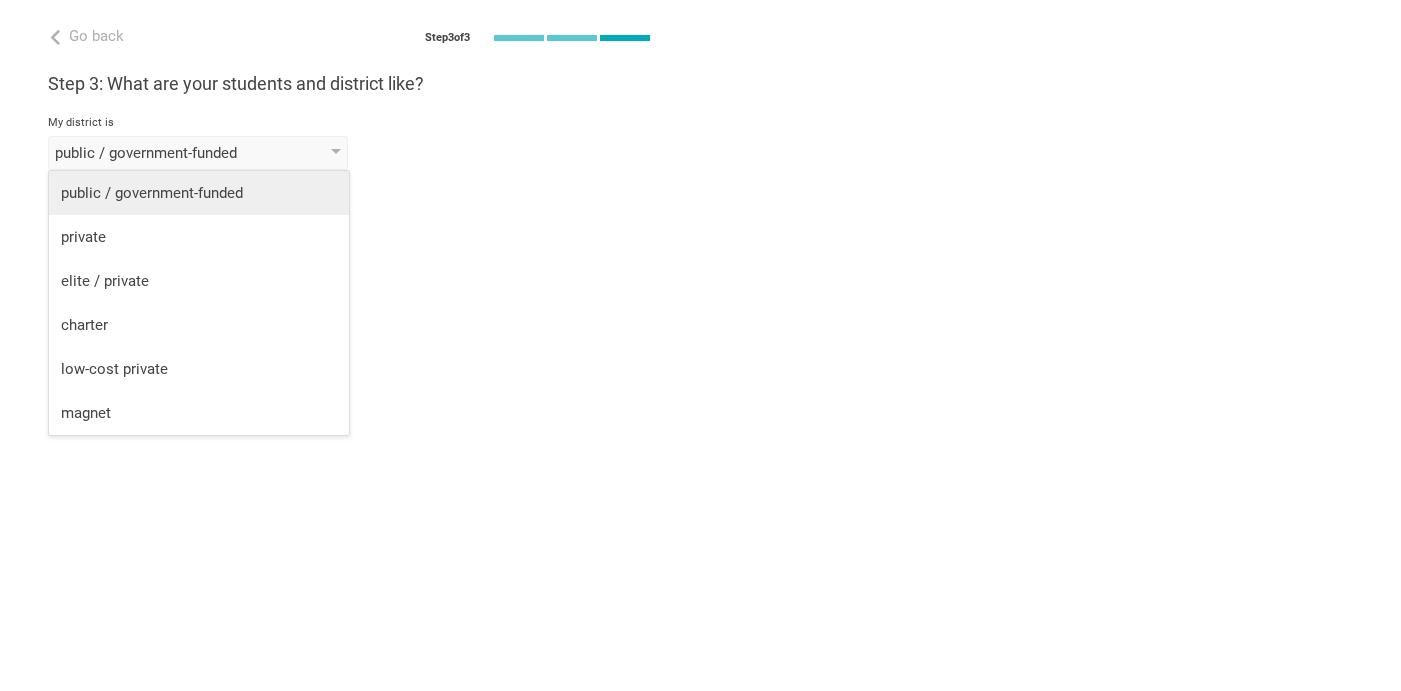 click on "public / government-funded" at bounding box center (199, 193) 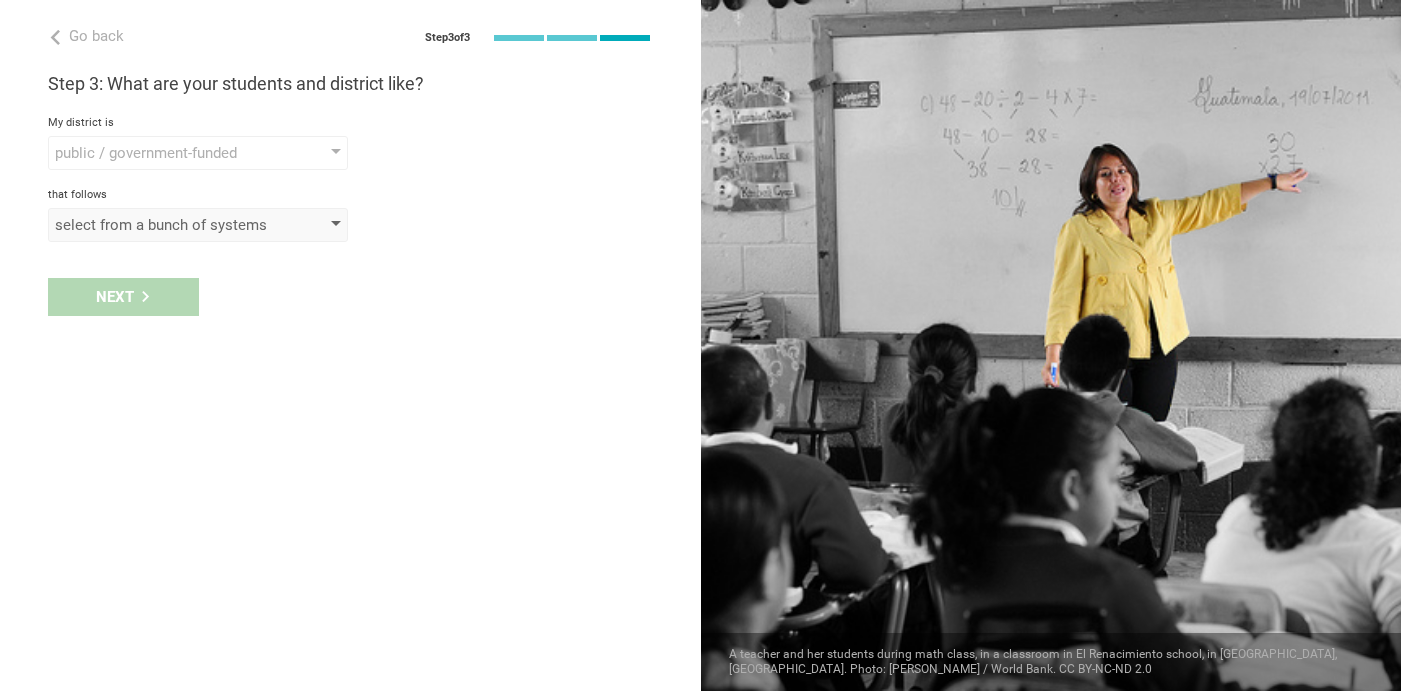 click on "select from a bunch of systems" at bounding box center [169, 225] 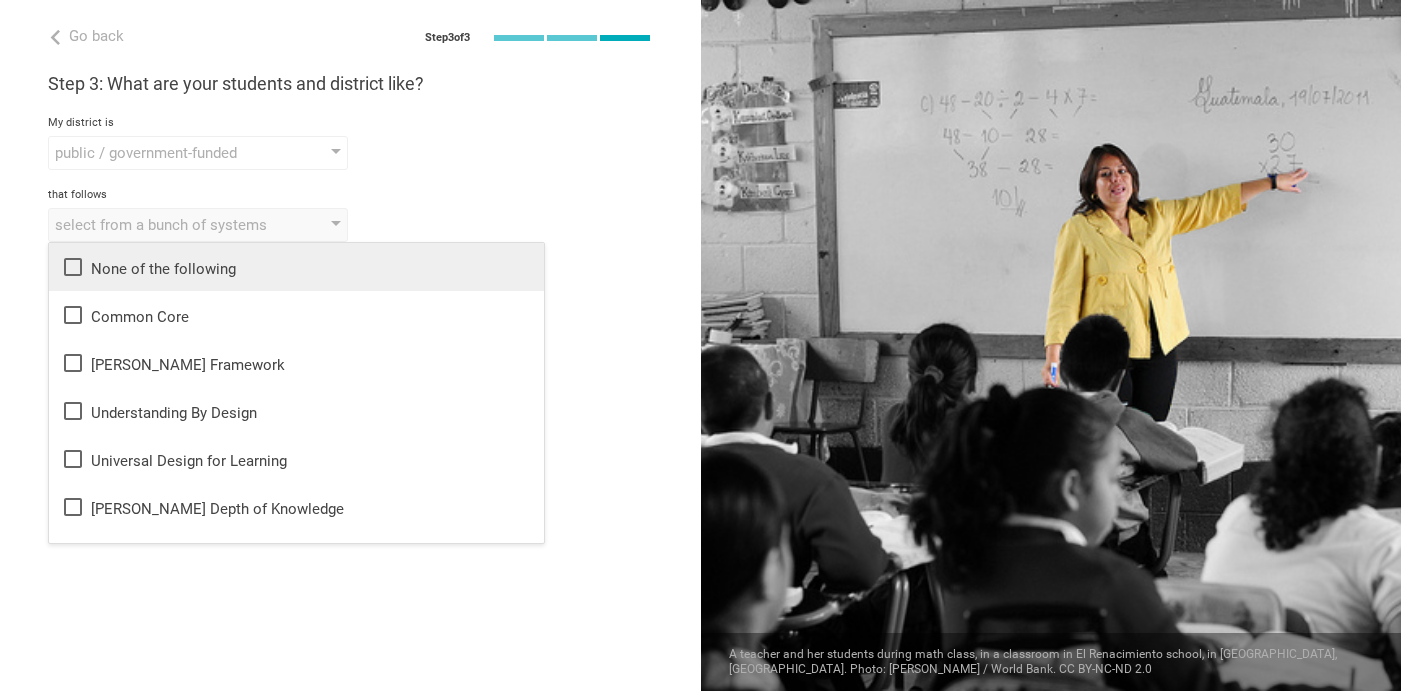 click on "None of the following" at bounding box center (296, 267) 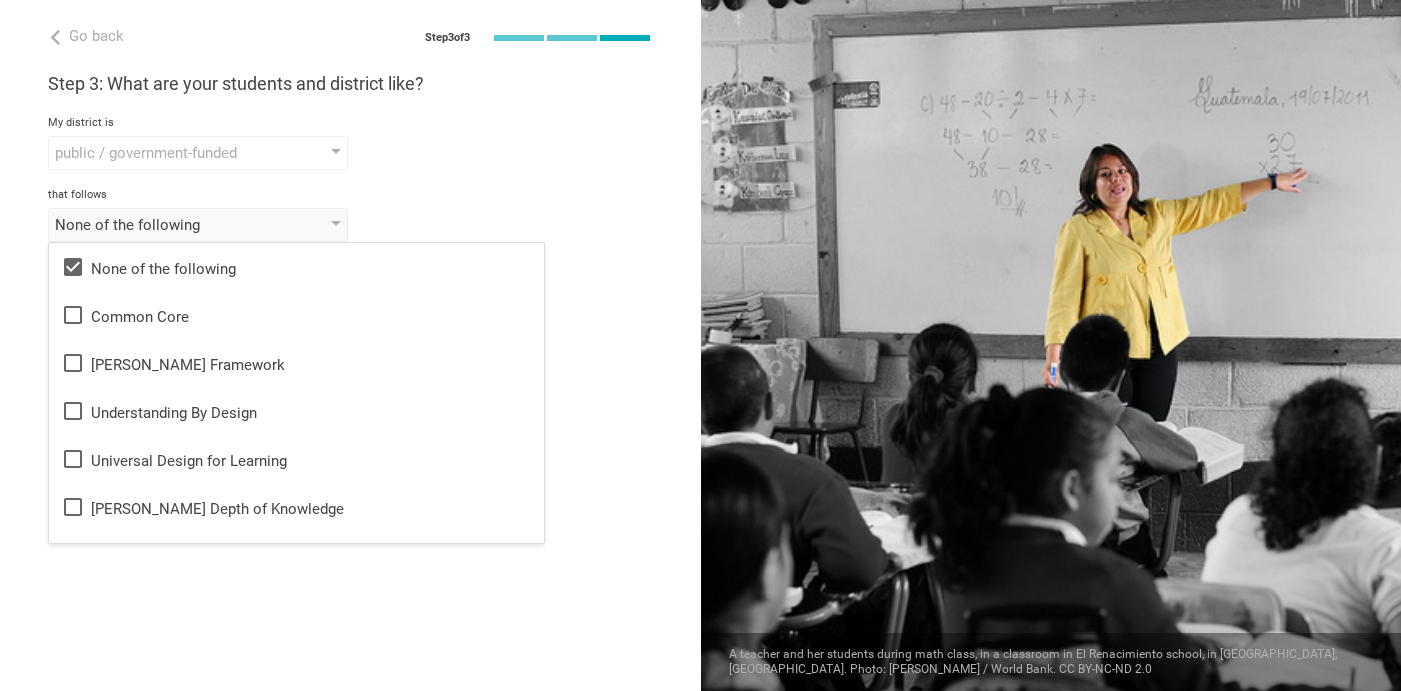 click on "that follows" at bounding box center (350, 195) 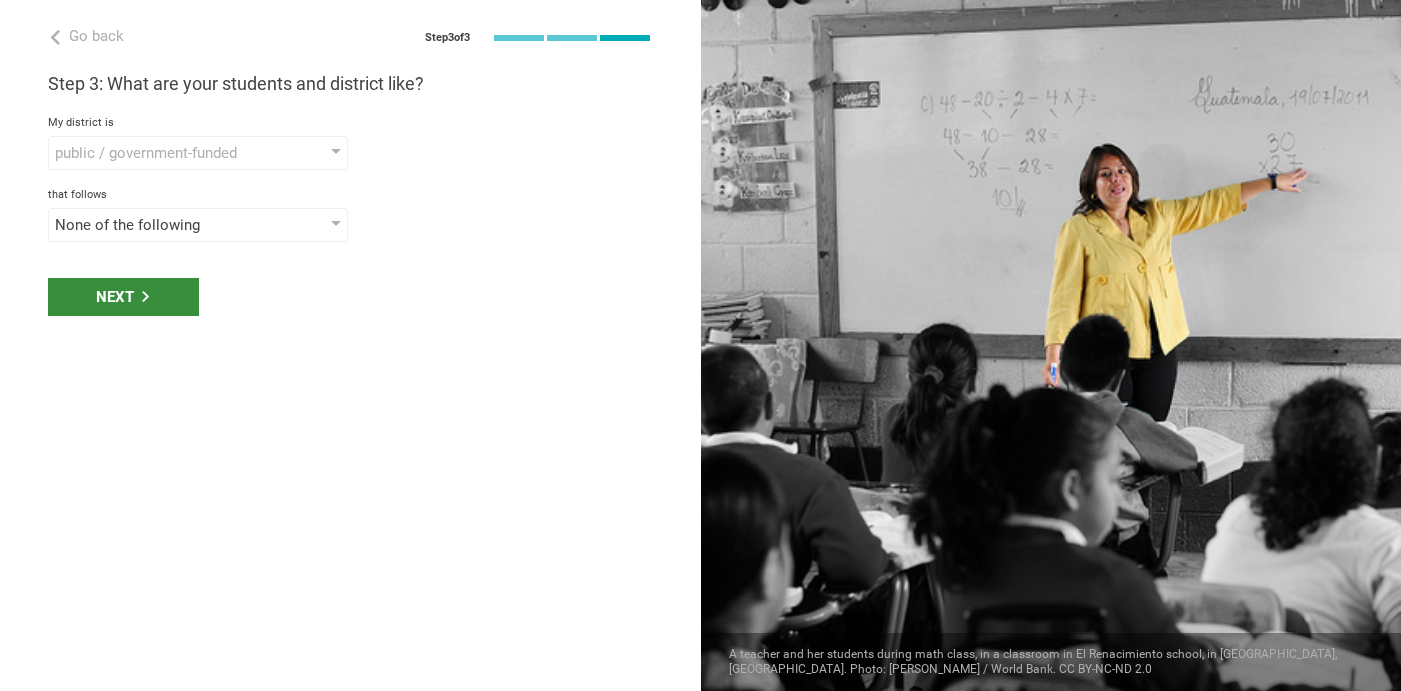 click on "Next" at bounding box center [123, 297] 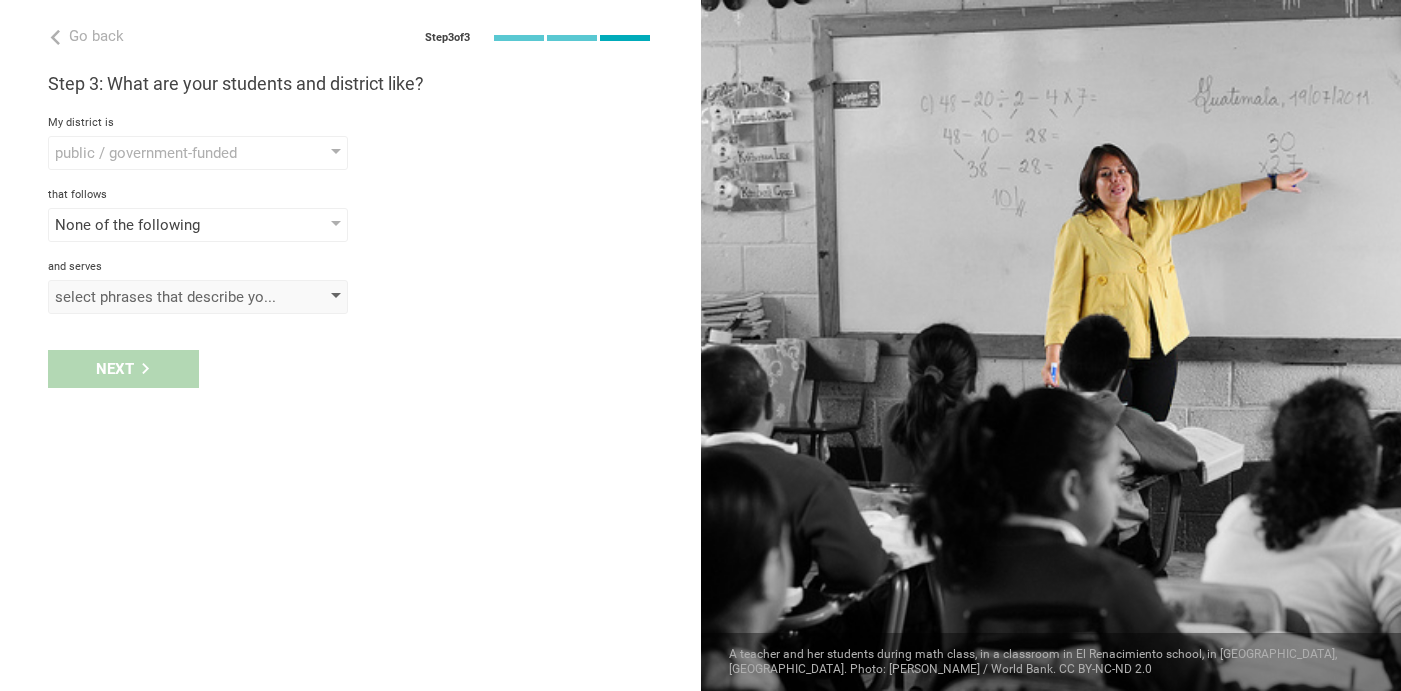 click on "select phrases that describe your student population" at bounding box center [169, 297] 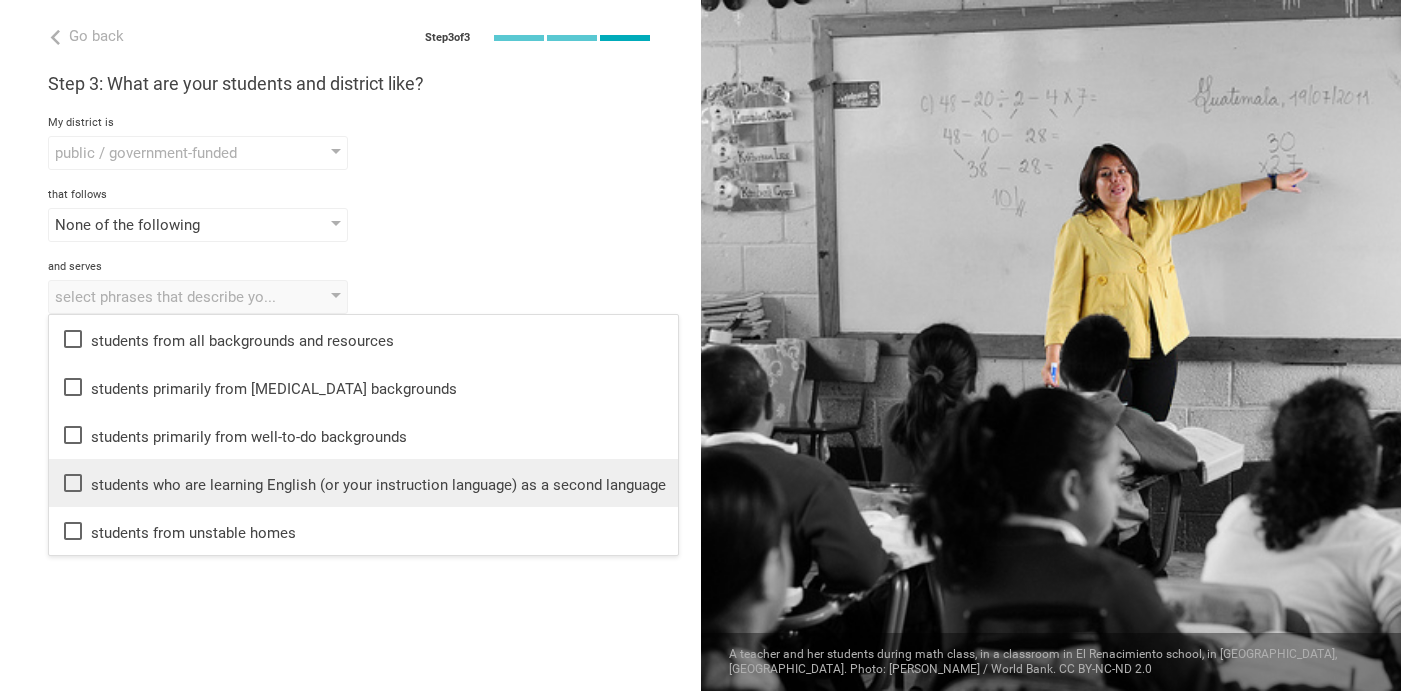 click 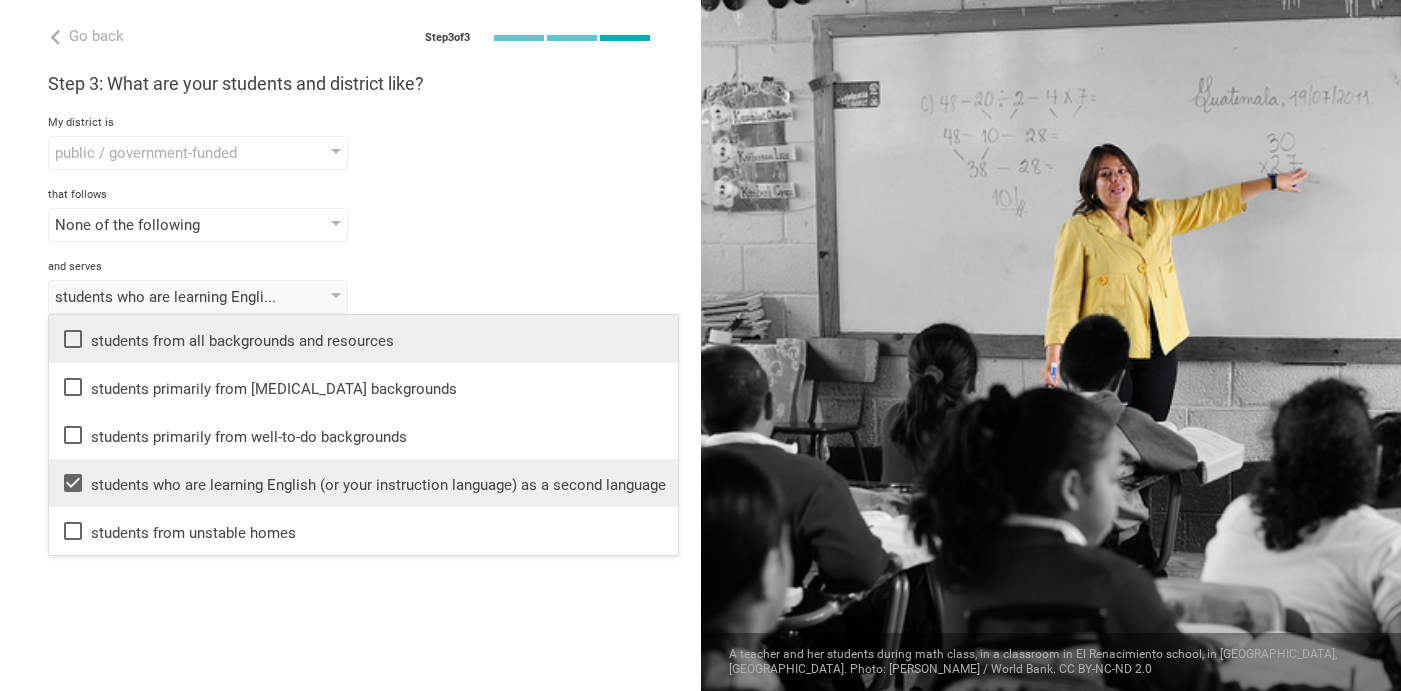 click 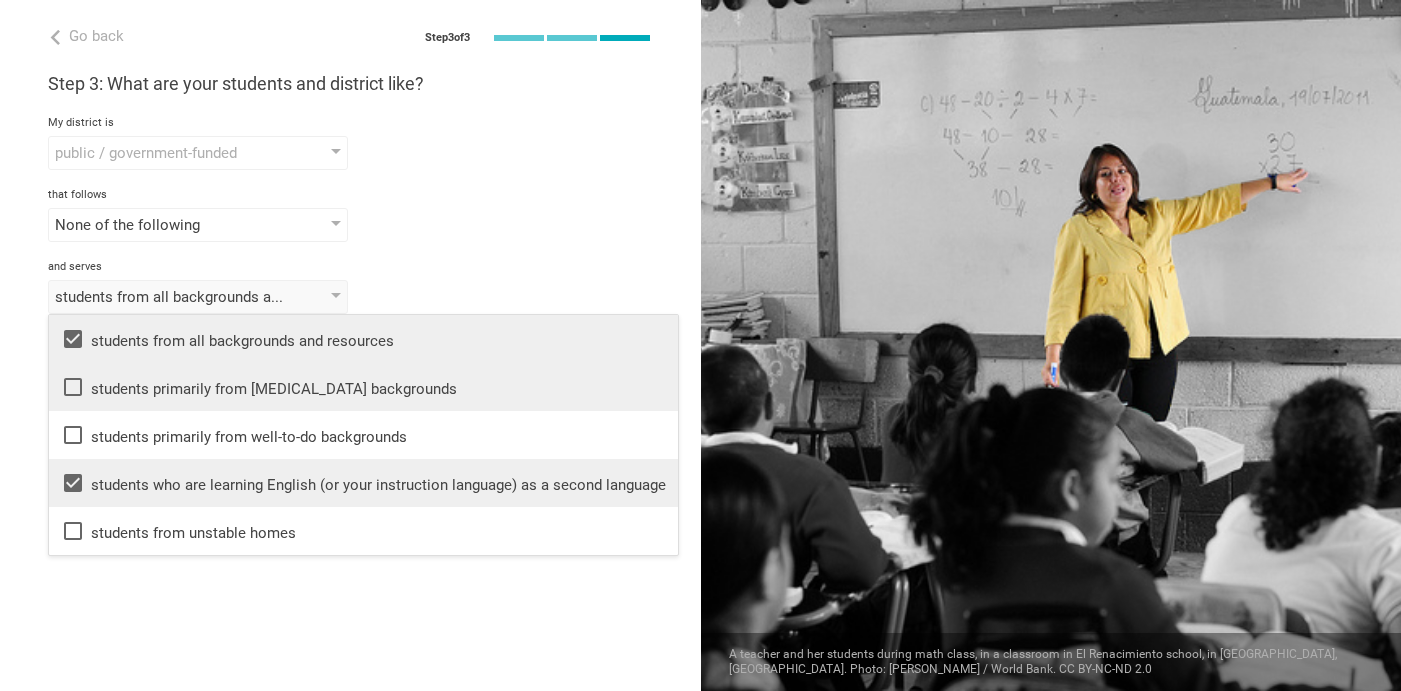 click 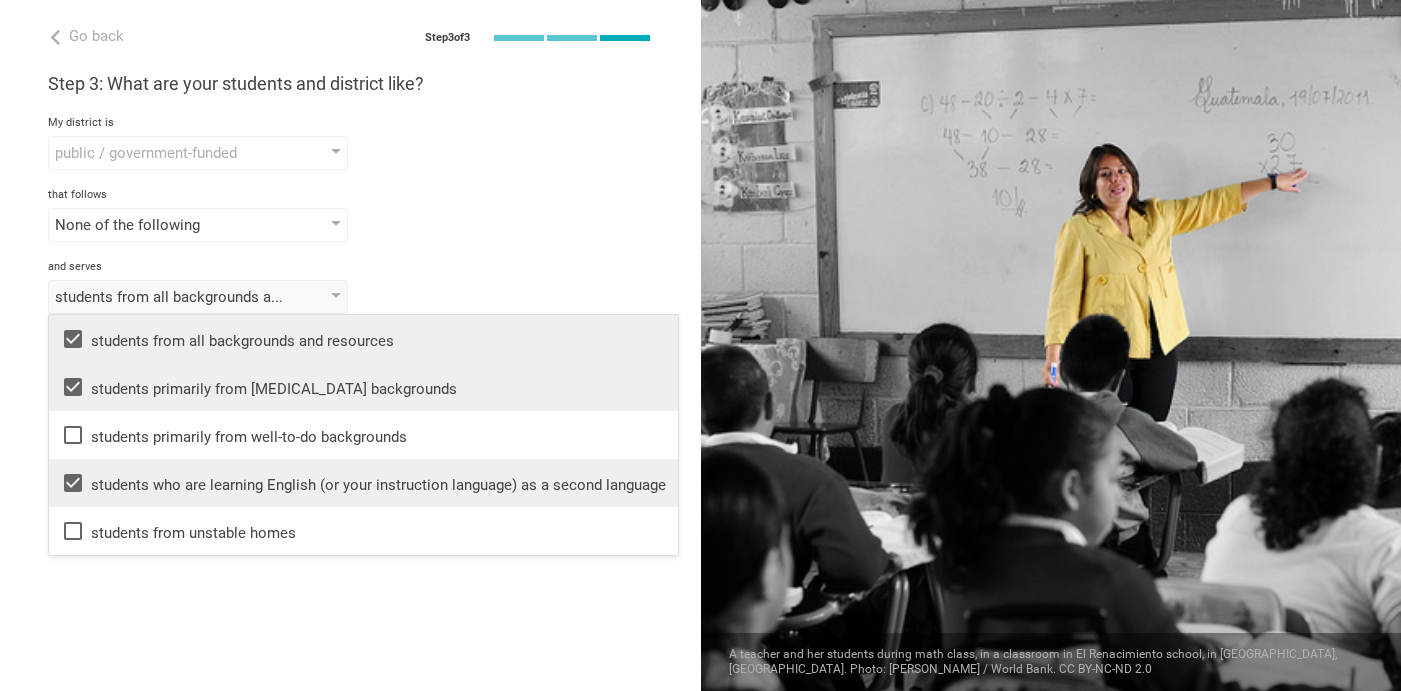 click on "Go back Step  3  of  3 Welcome, [PERSON_NAME]! You are almost all set. Just answer a few simple questions to help us get to know you better and personalize your experience. Step 1: How would you describe yourself? I am a... Teacher Teacher Professor / Lecturer Instructional Coach Vice Principal or Principal Curriculum writer / Instructional designer School / district Administrator EdTech maker / enthusiast at the [GEOGRAPHIC_DATA] program institute company organization [GEOGRAPHIC_DATA] in [GEOGRAPHIC_DATA], [US_STATE] Step 2: What do you teach? I teach Other Mathematics English (Language Arts) Science Social Studies Other Languages Humanities & Arts Languages Sciences Physical Education Technology Life & career skills Other technical skills to the students of Grade Grade Class Year Level Standard 1, 2, 3, 4, 5 1 2 3 4 5 6 7 8 9 10 11 12 13 When describing my students, I would say that there are students of various level of skill there are students of various level of skill they are mostly low-achievers private" at bounding box center (350, 345) 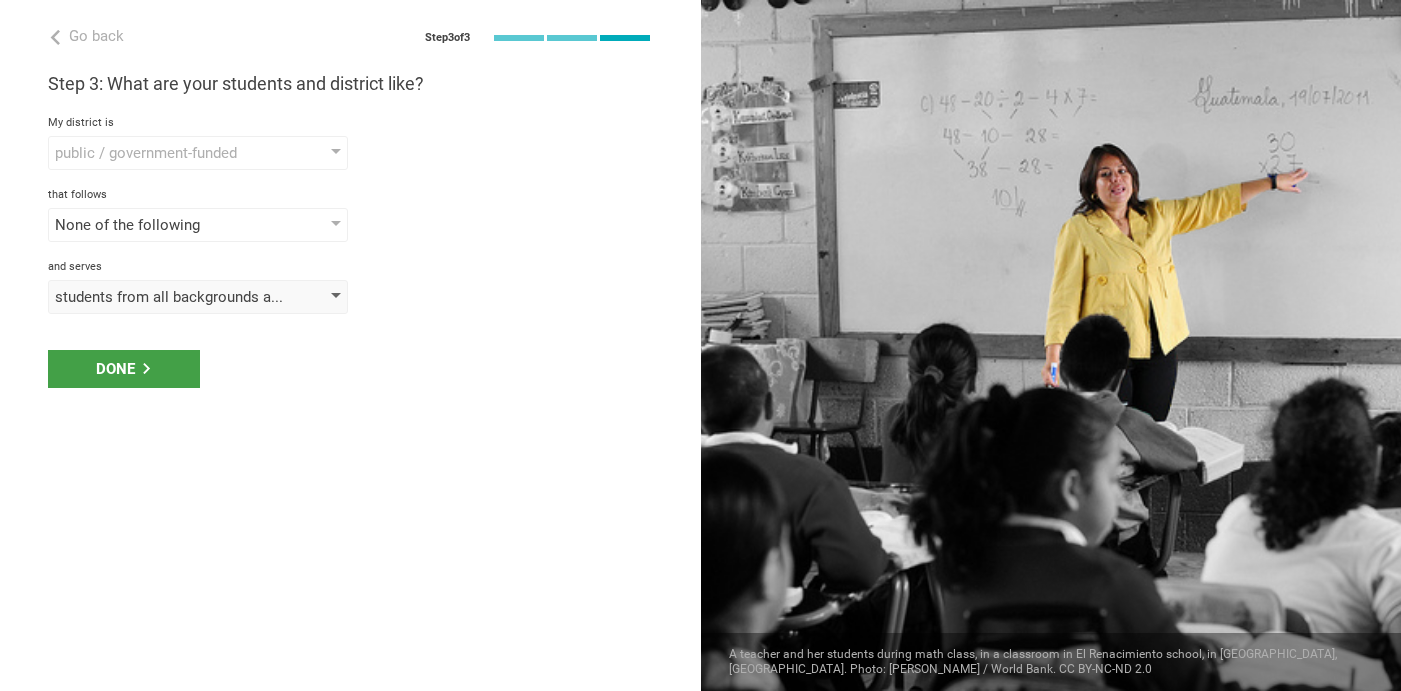 click on "students from all backgrounds and resources, students primarily from [MEDICAL_DATA] backgrounds, students who are learning English (or your instruction language) as a second language" at bounding box center [169, 297] 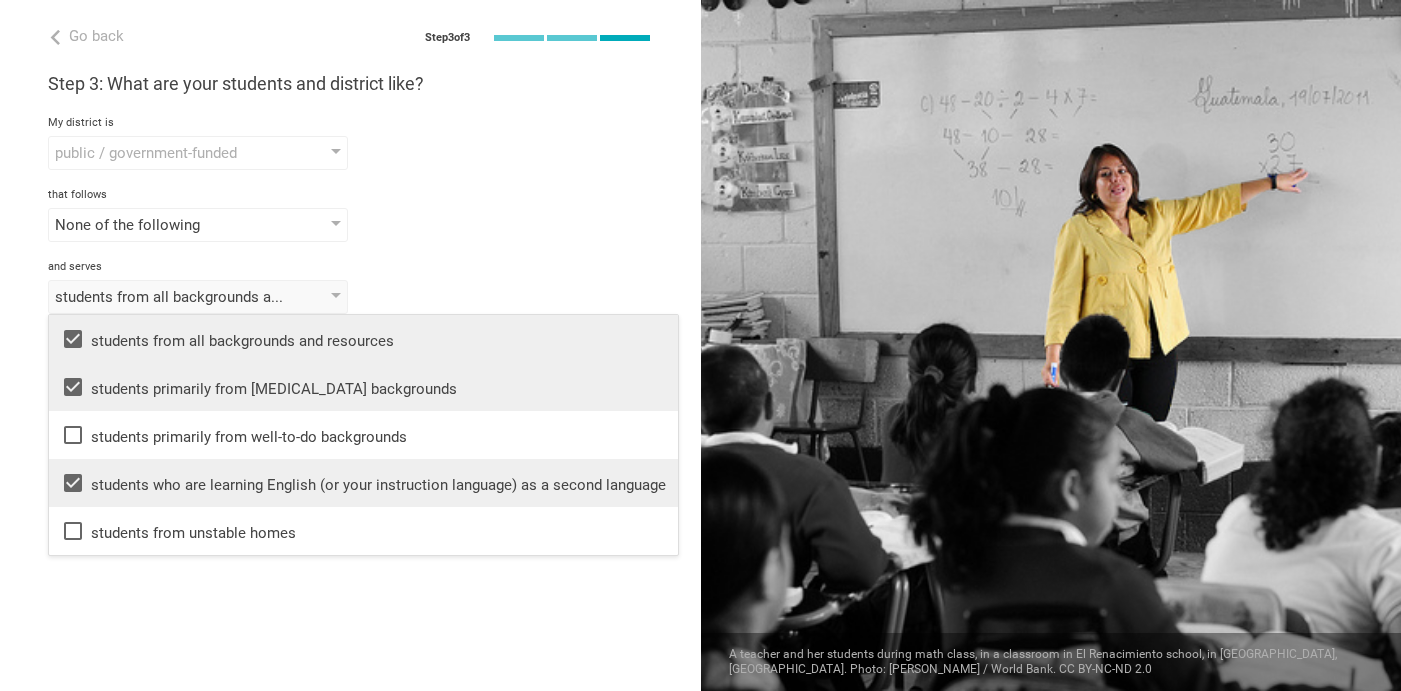 click on "Go back Step  3  of  3 Welcome, [PERSON_NAME]! You are almost all set. Just answer a few simple questions to help us get to know you better and personalize your experience. Step 1: How would you describe yourself? I am a... Teacher Teacher Professor / Lecturer Instructional Coach Vice Principal or Principal Curriculum writer / Instructional designer School / district Administrator EdTech maker / enthusiast at the [GEOGRAPHIC_DATA] program institute company organization [GEOGRAPHIC_DATA] in [GEOGRAPHIC_DATA], [US_STATE] Step 2: What do you teach? I teach Other Mathematics English (Language Arts) Science Social Studies Other Languages Humanities & Arts Languages Sciences Physical Education Technology Life & career skills Other technical skills to the students of Grade Grade Class Year Level Standard 1, 2, 3, 4, 5 1 2 3 4 5 6 7 8 9 10 11 12 13 When describing my students, I would say that there are students of various level of skill there are students of various level of skill they are mostly low-achievers private" at bounding box center (350, 345) 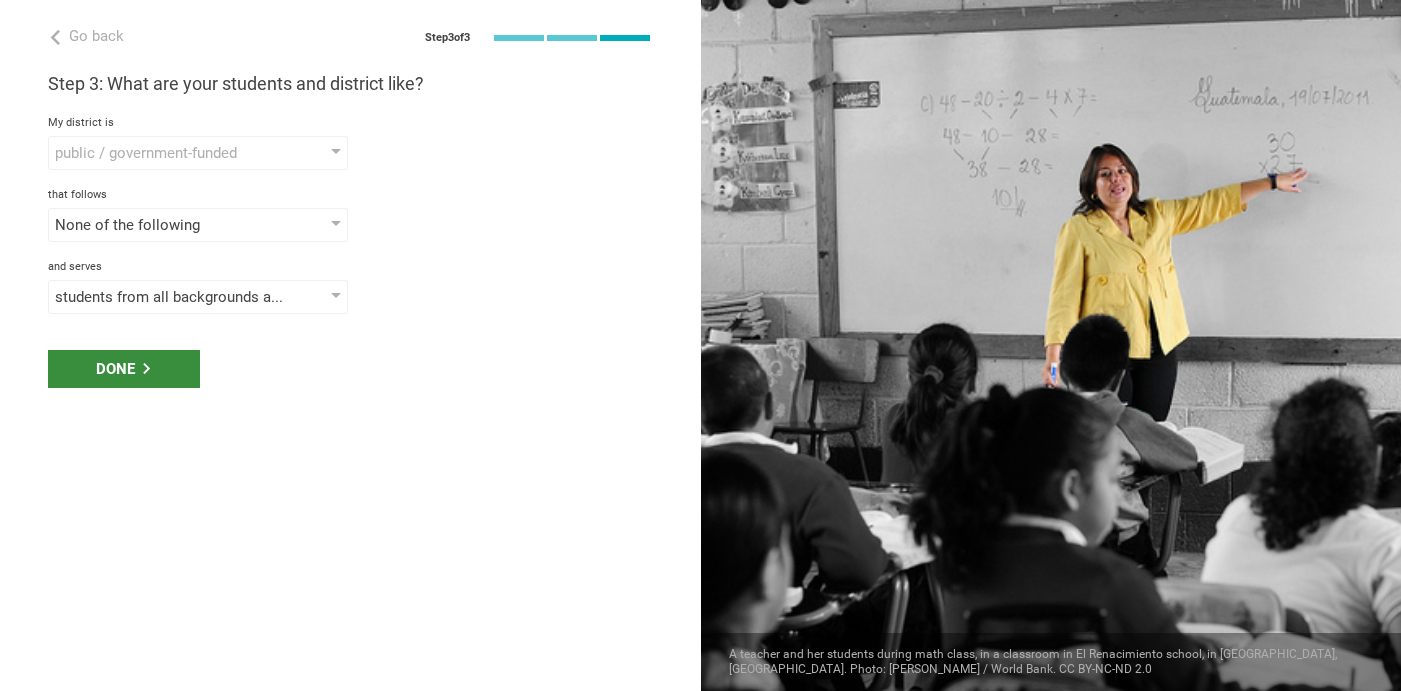 click on "Done" at bounding box center (124, 369) 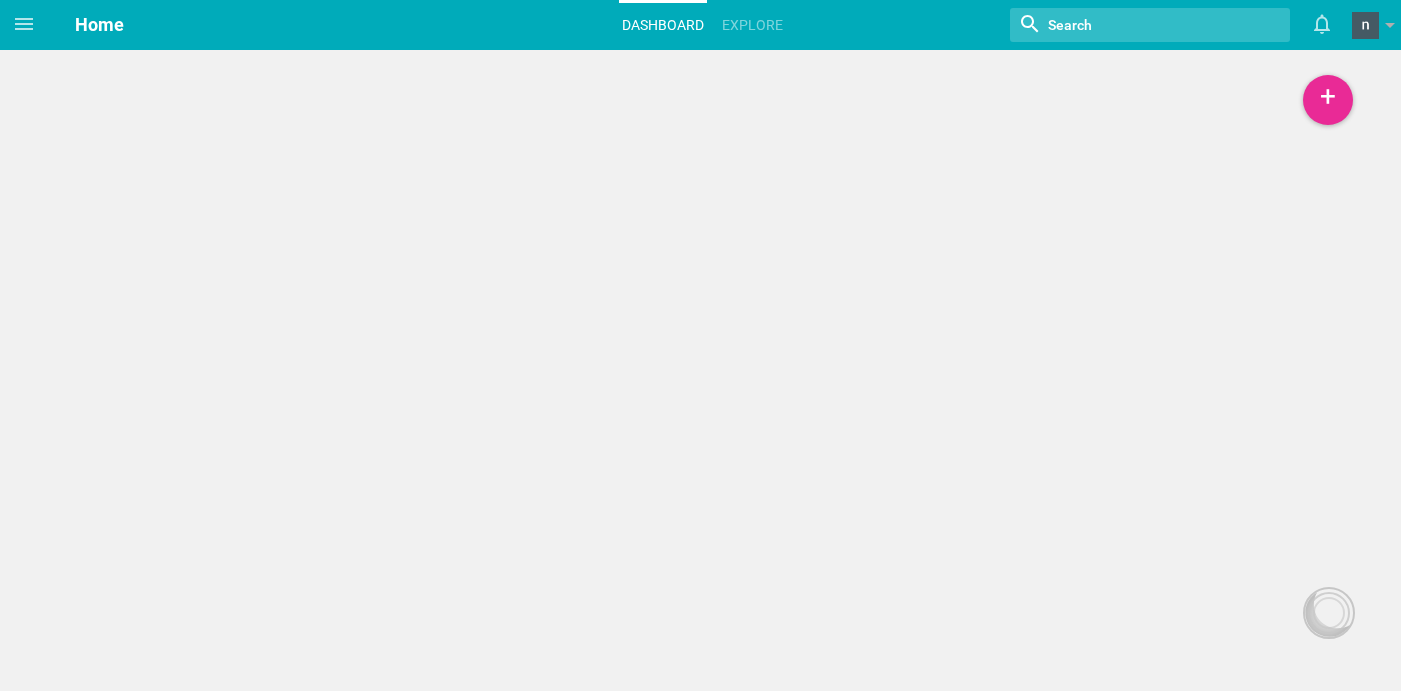 scroll, scrollTop: 0, scrollLeft: 0, axis: both 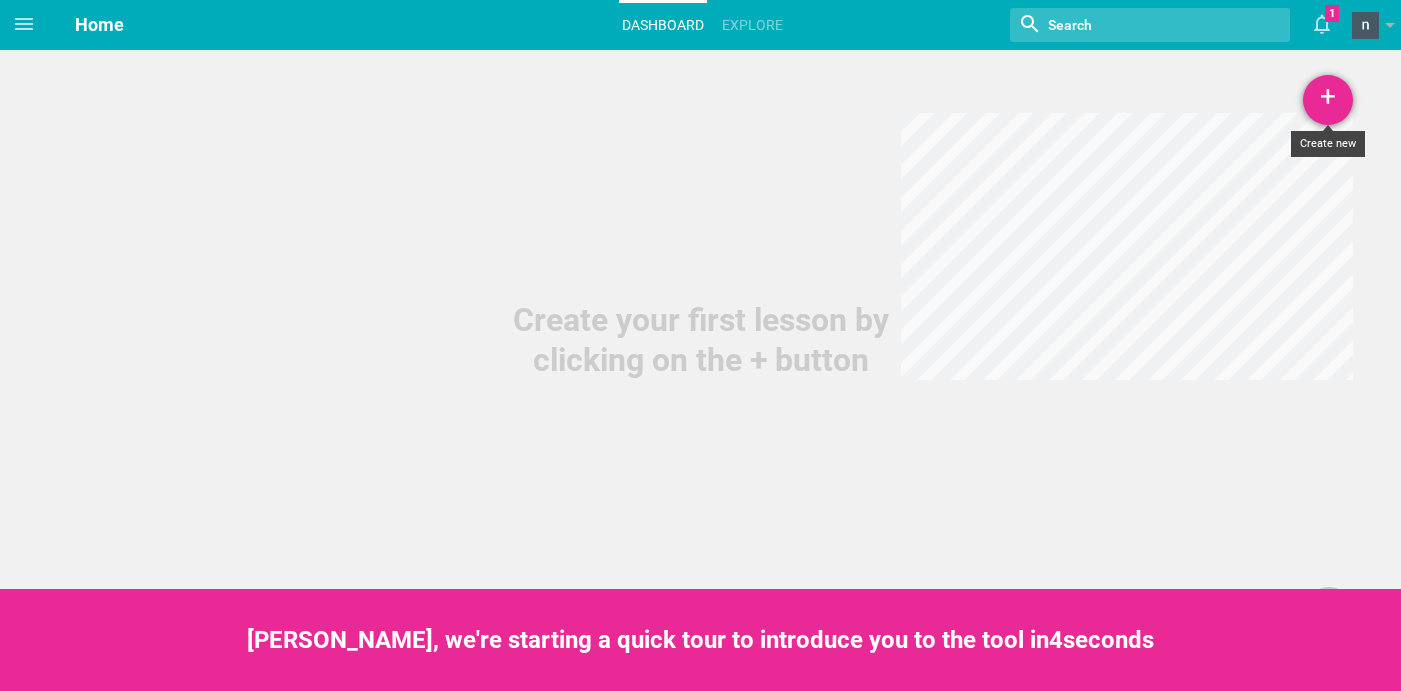 click on "+" at bounding box center (1328, 100) 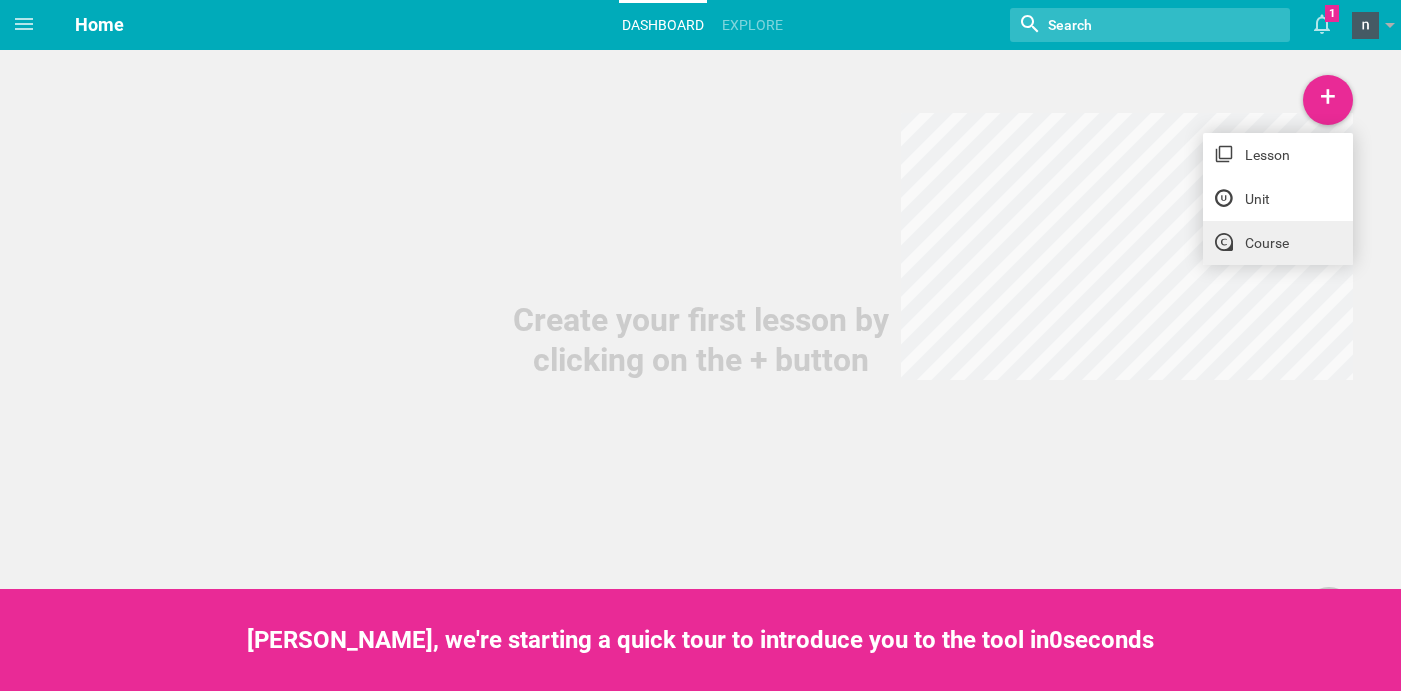 click on "Course" at bounding box center [1278, 243] 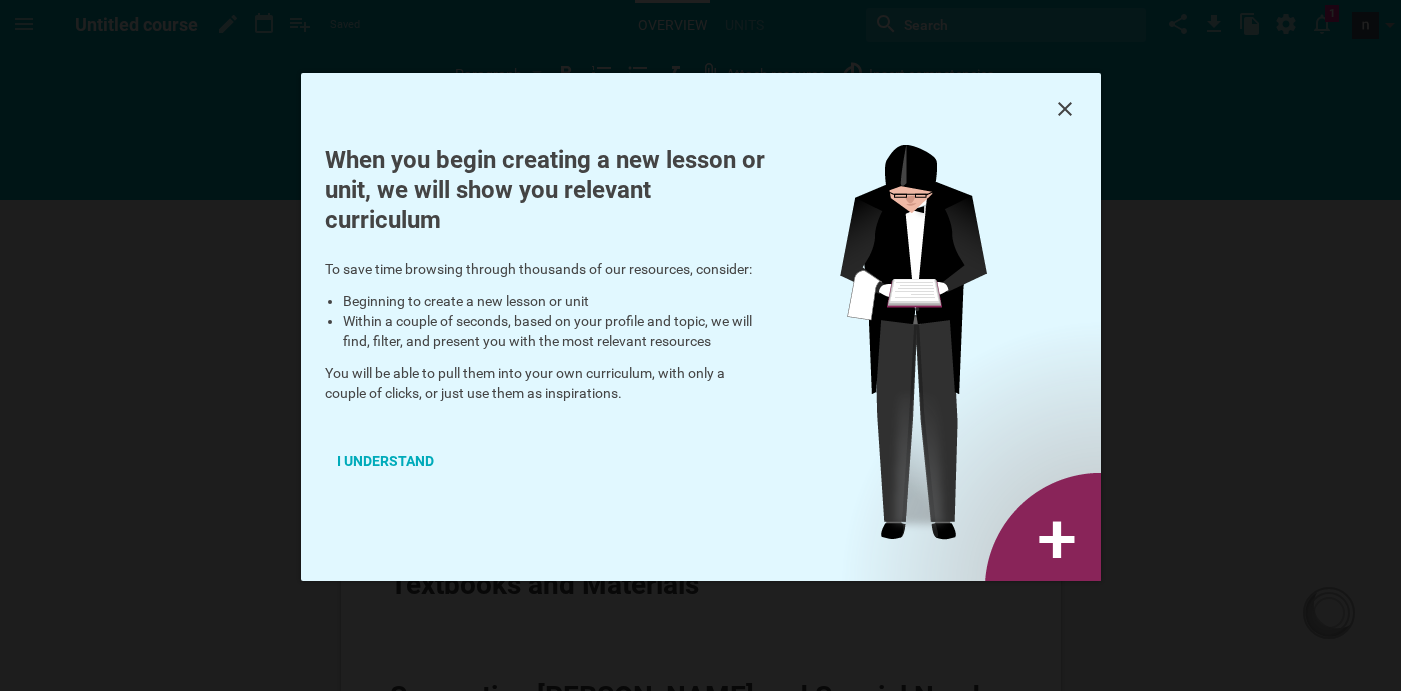 scroll, scrollTop: 0, scrollLeft: 0, axis: both 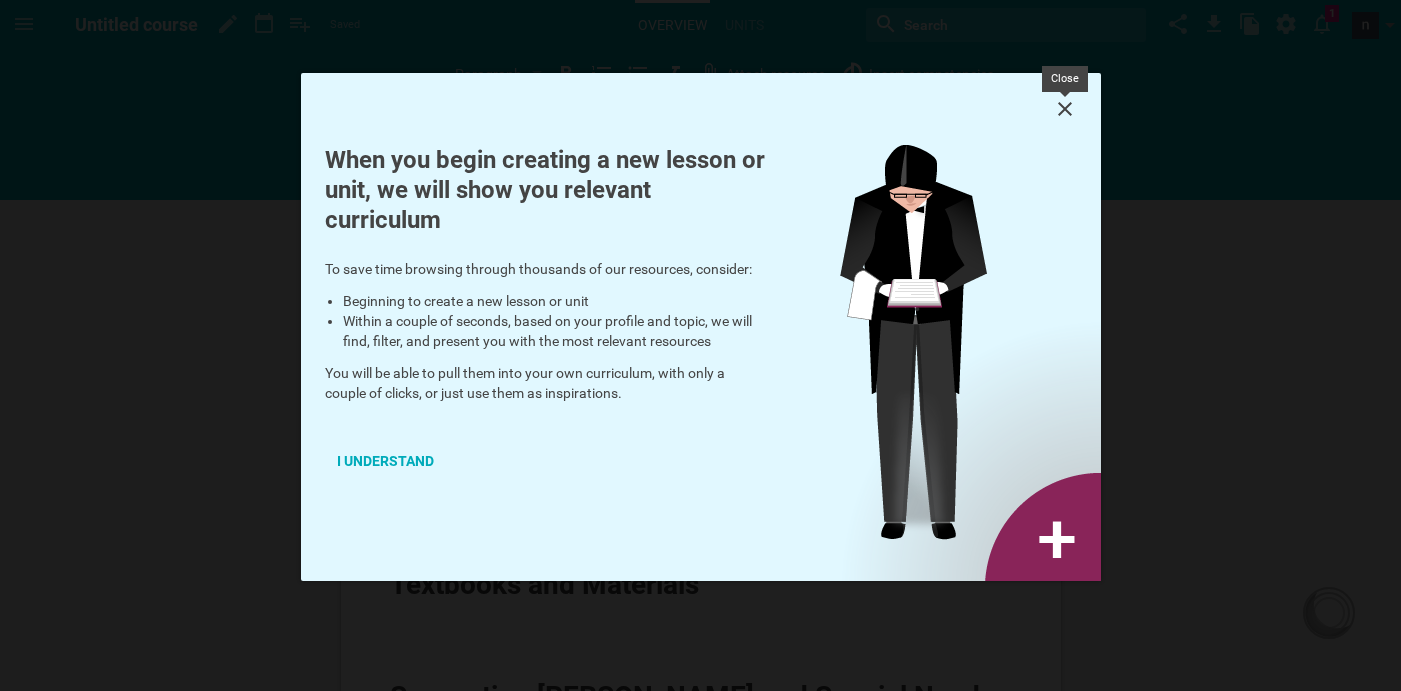 click 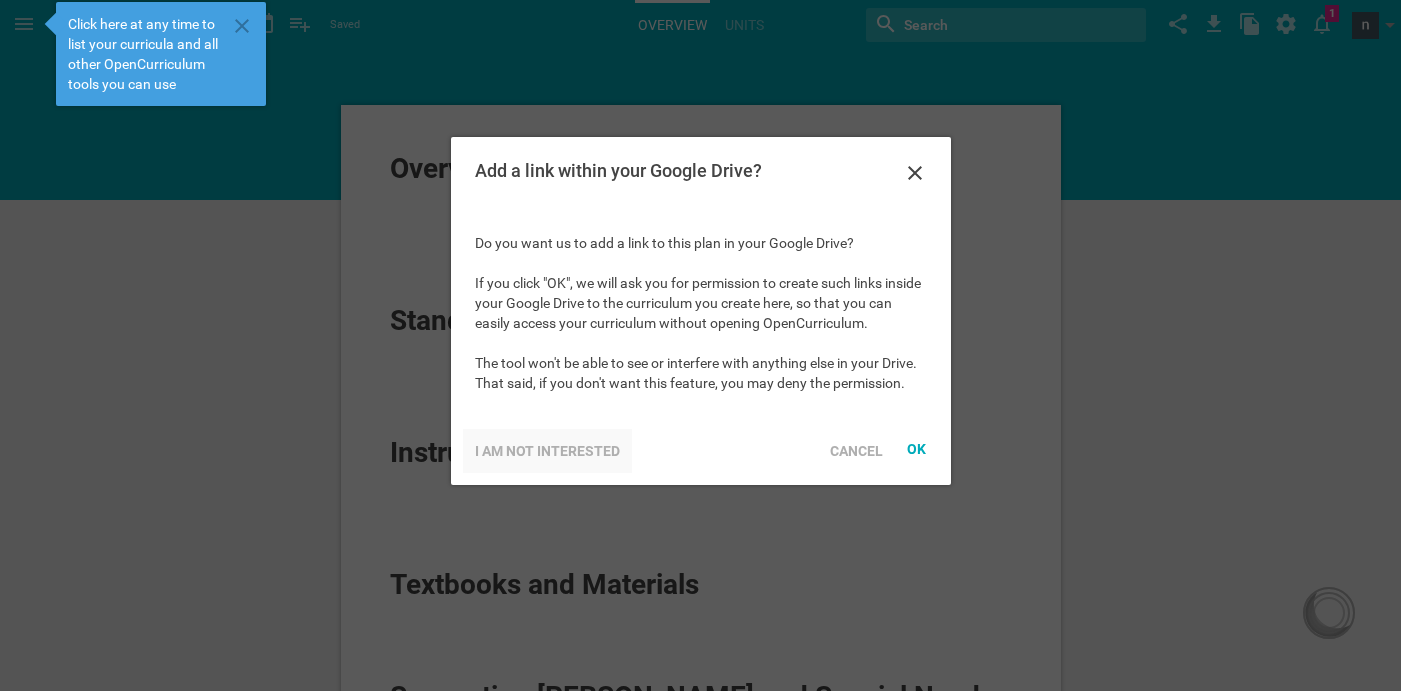 click on "I am not interested" at bounding box center [547, 451] 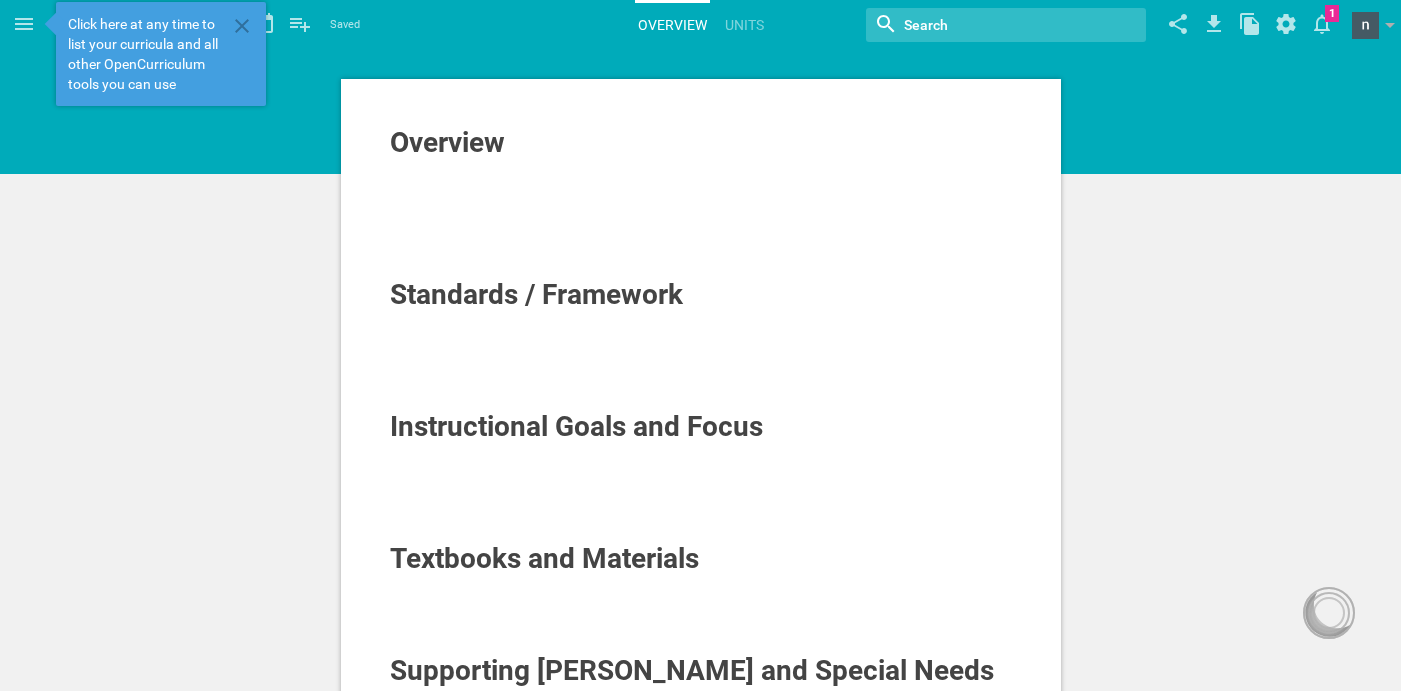 scroll, scrollTop: 0, scrollLeft: 0, axis: both 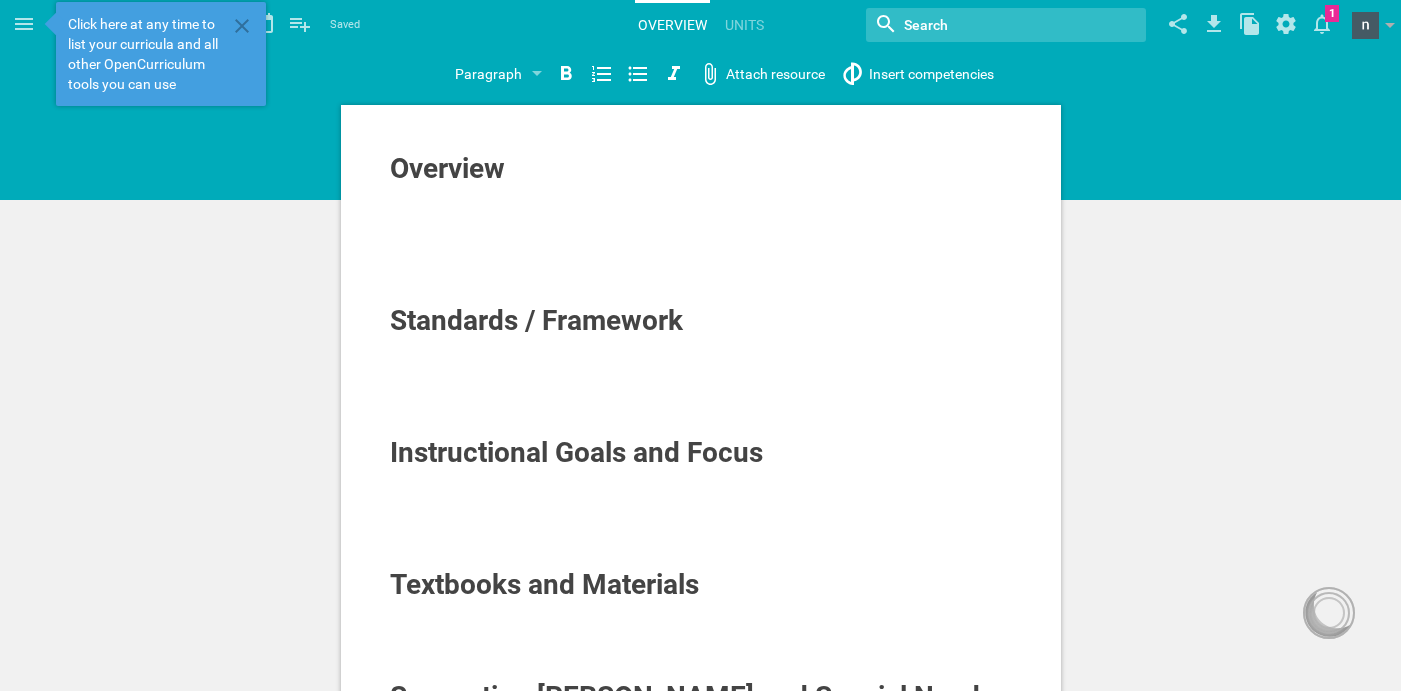 click at bounding box center [701, 235] 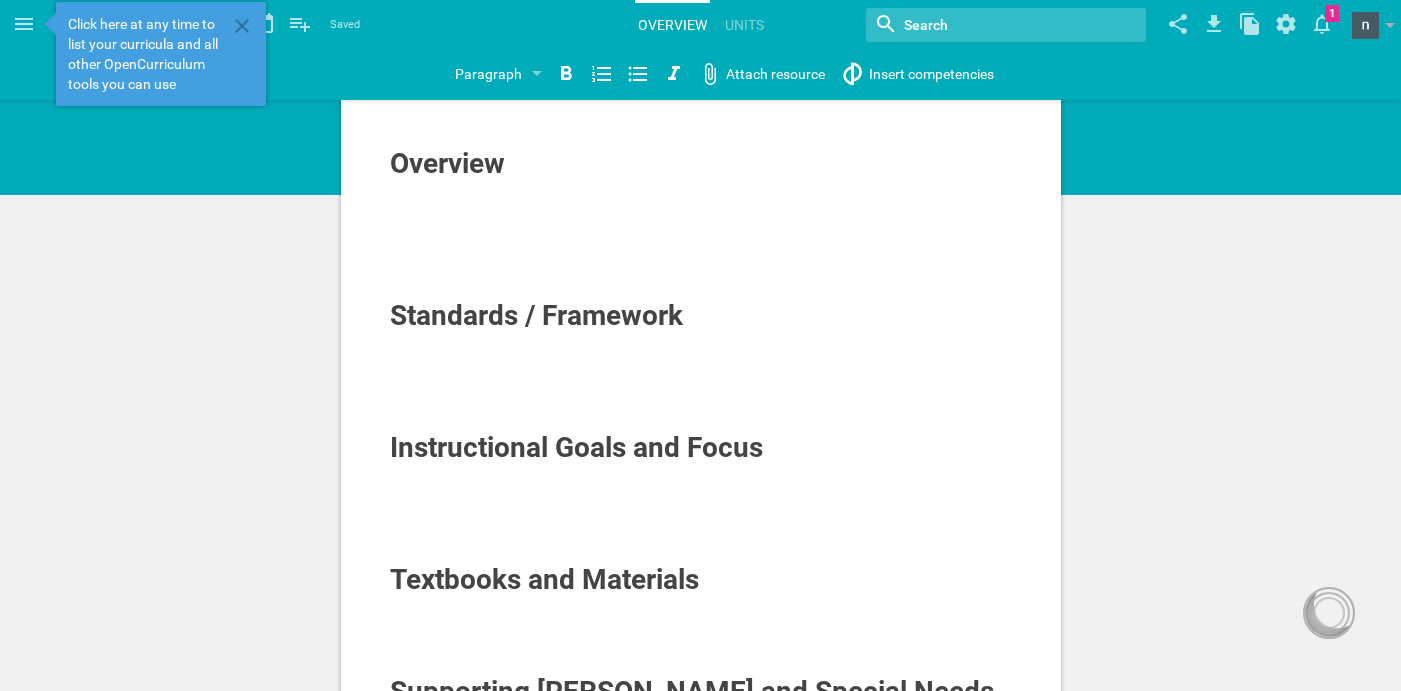 scroll, scrollTop: 0, scrollLeft: 0, axis: both 